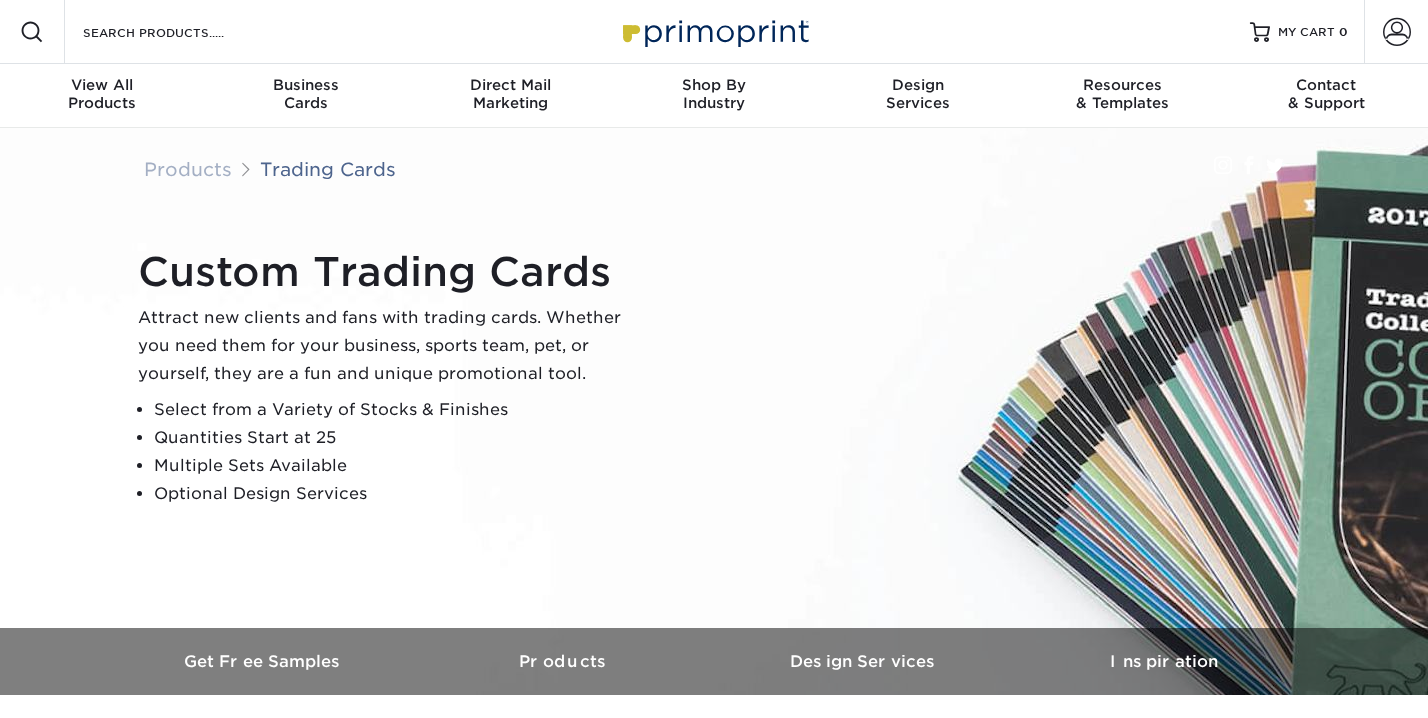 scroll, scrollTop: 0, scrollLeft: 0, axis: both 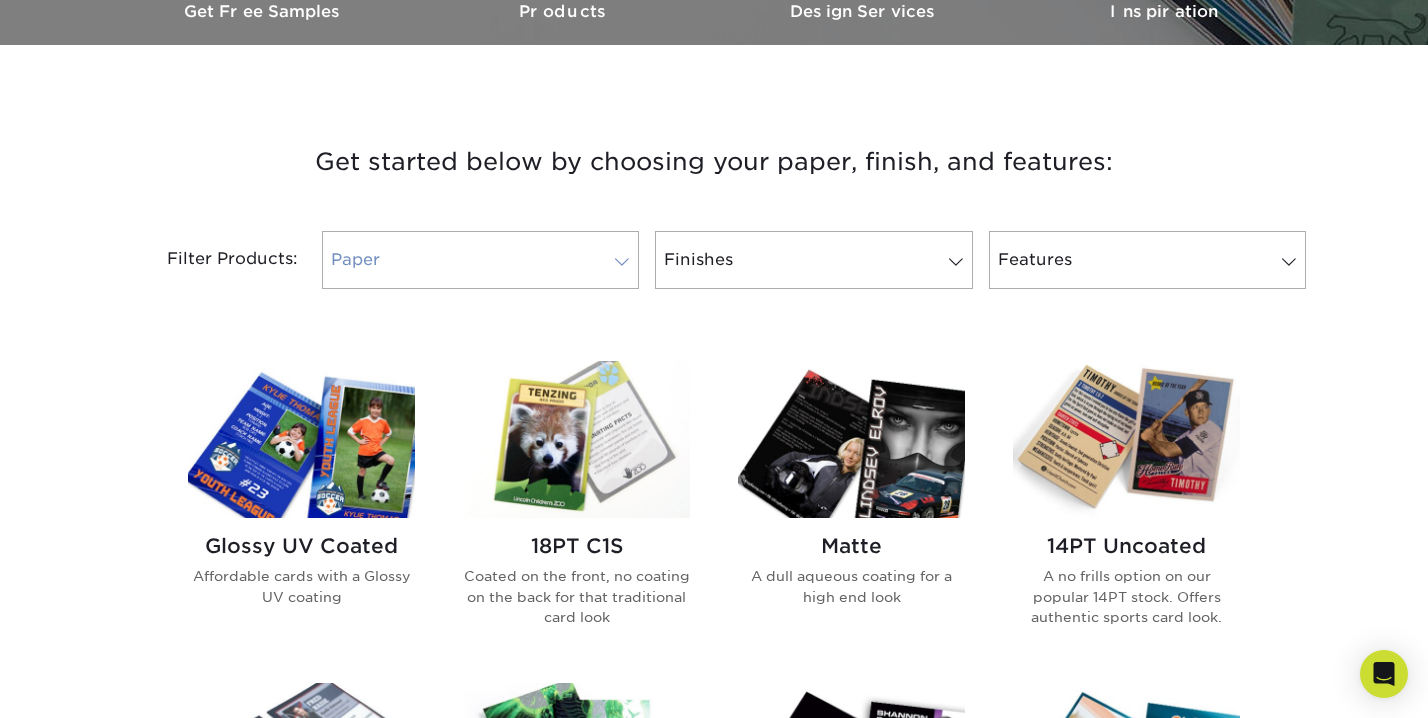 click at bounding box center (622, 262) 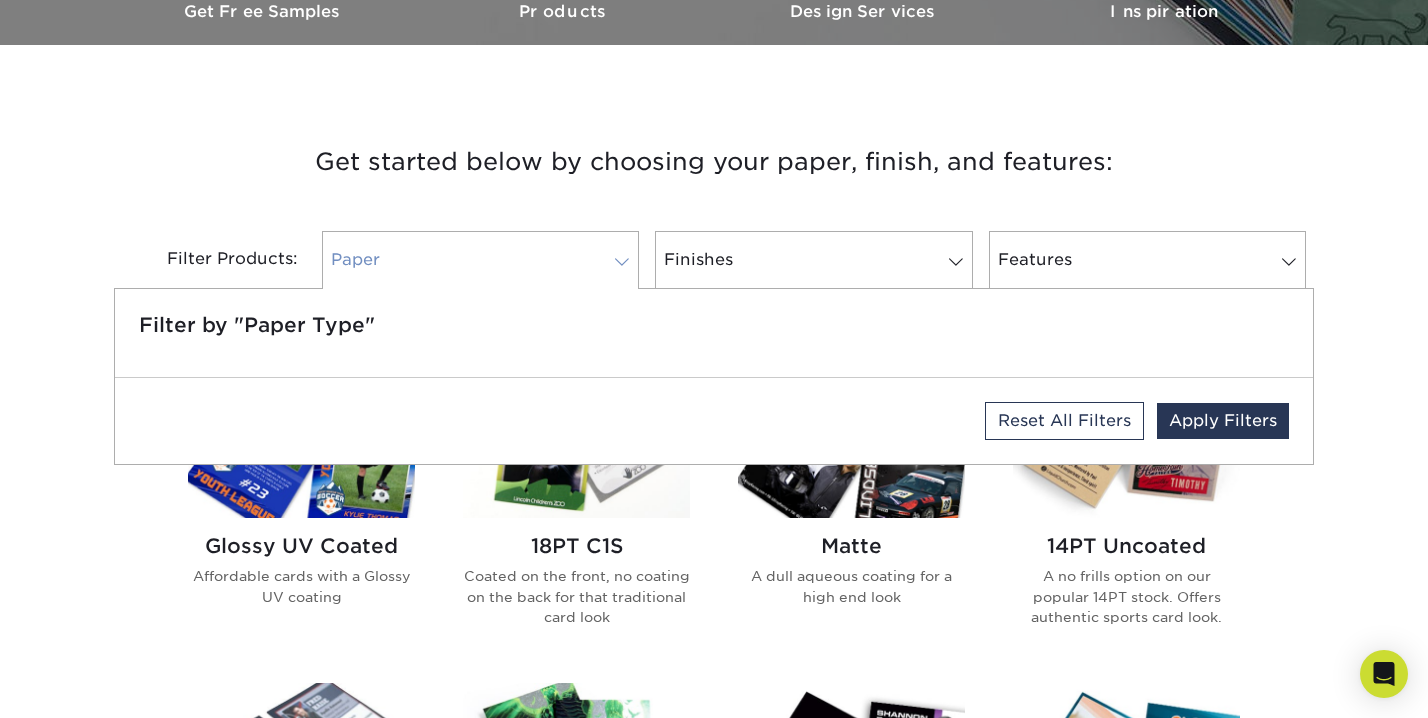 click at bounding box center (622, 262) 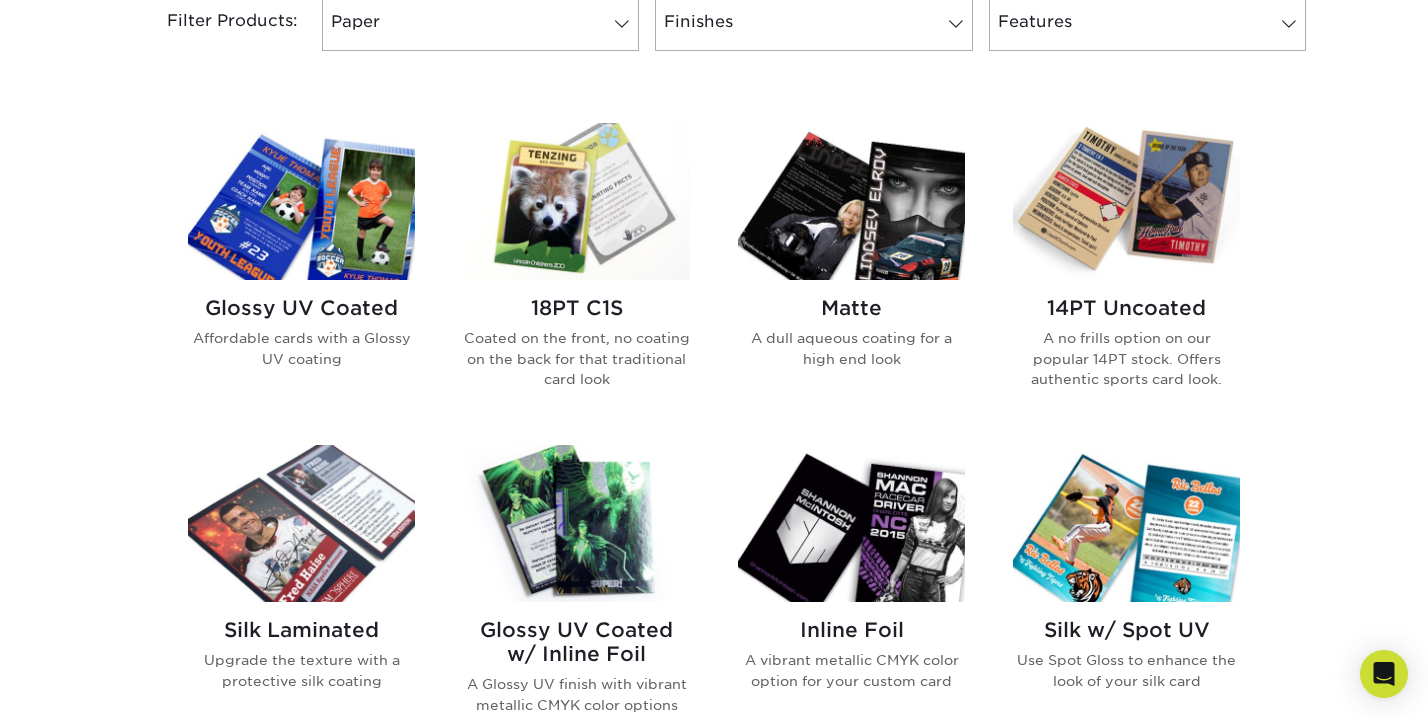 scroll, scrollTop: 885, scrollLeft: 0, axis: vertical 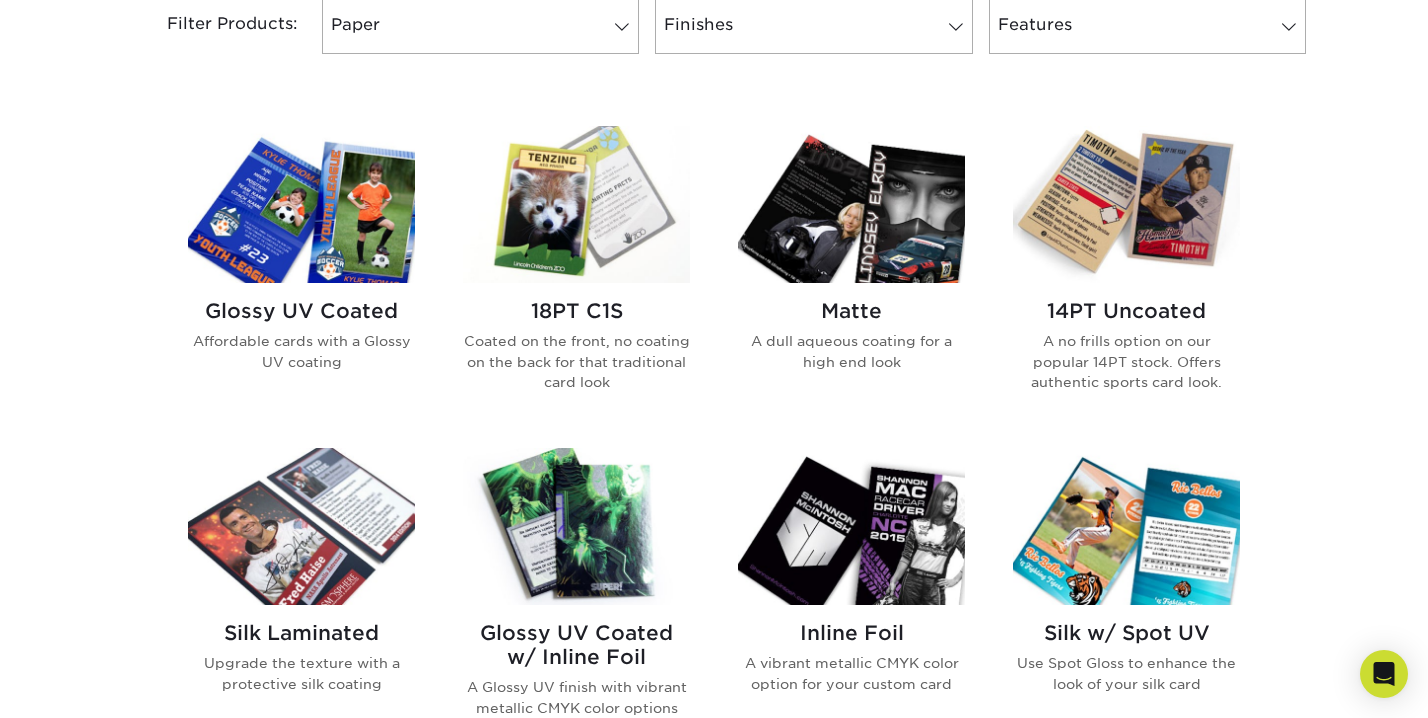 click on "Glossy UV Coated
Affordable cards with a Glossy UV coating" at bounding box center [301, 343] 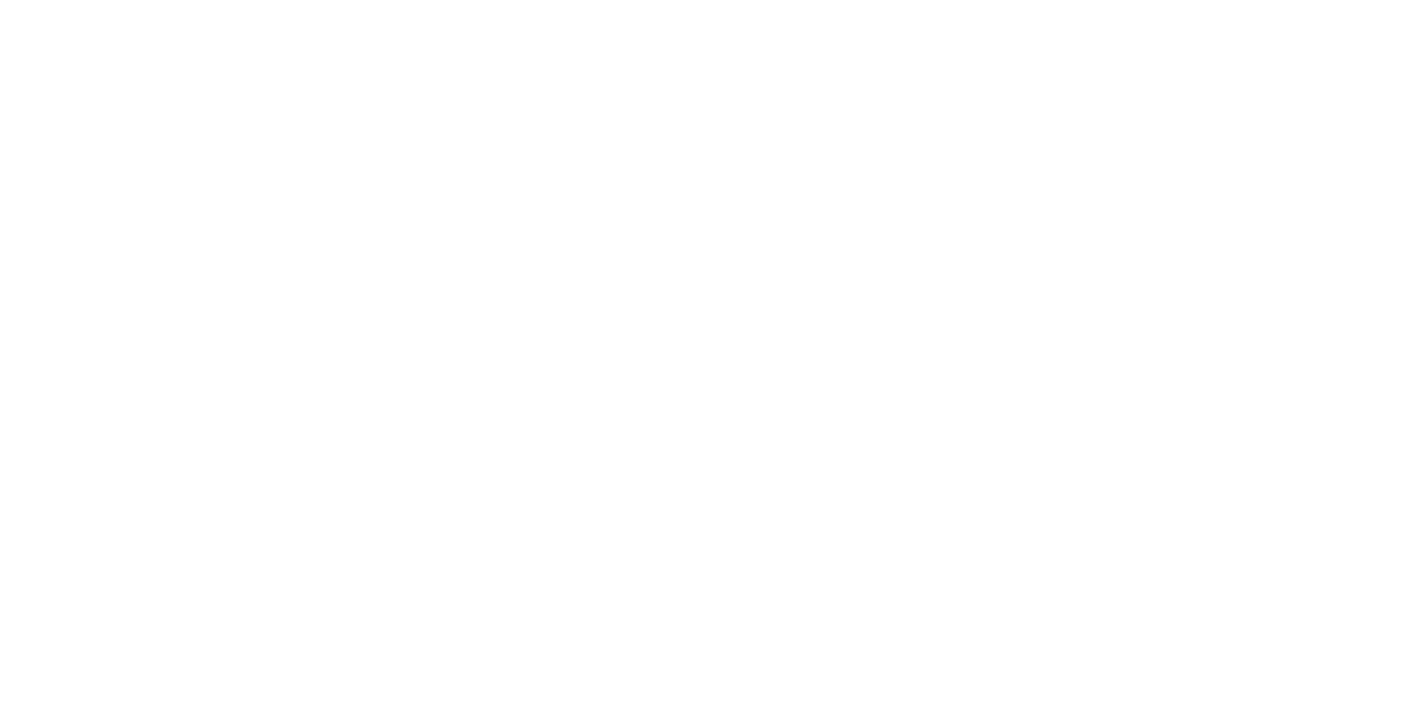 scroll, scrollTop: 0, scrollLeft: 0, axis: both 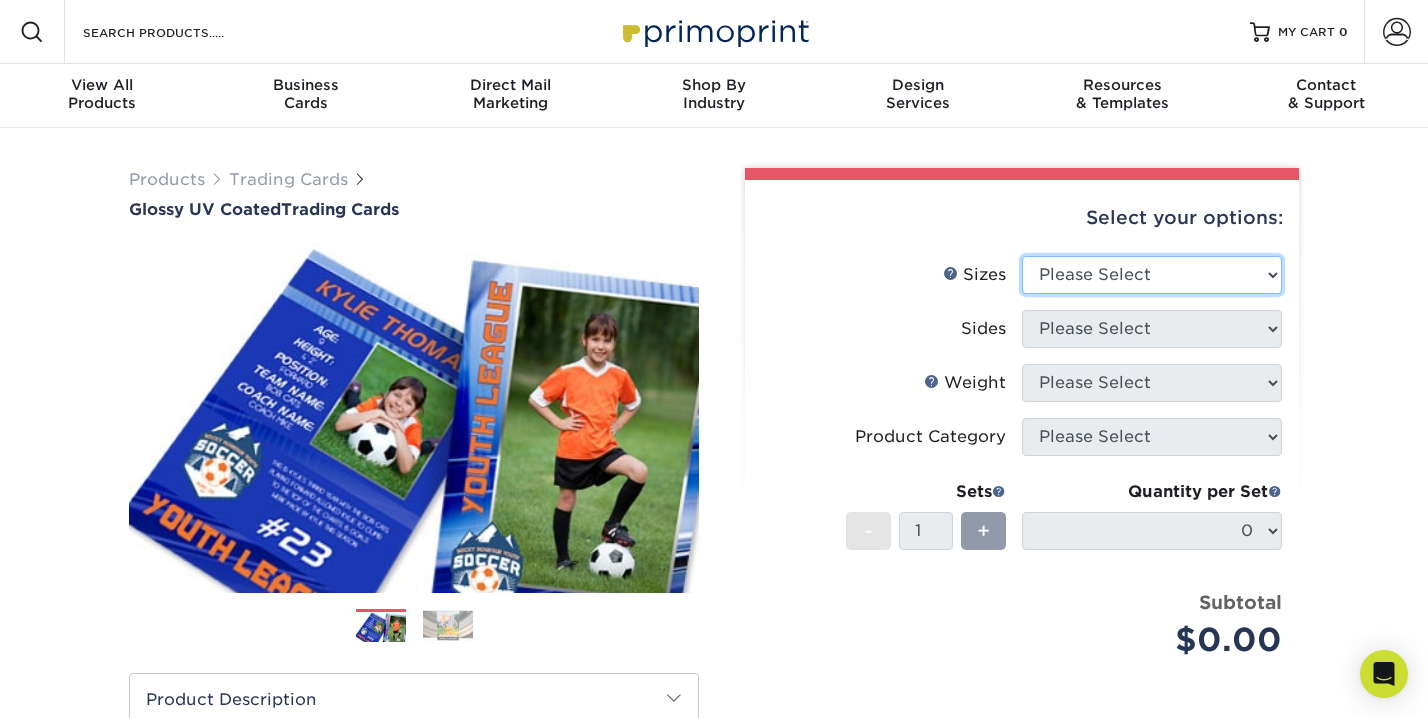 click on "Please Select
2.5" x 3.5"" at bounding box center [1152, 275] 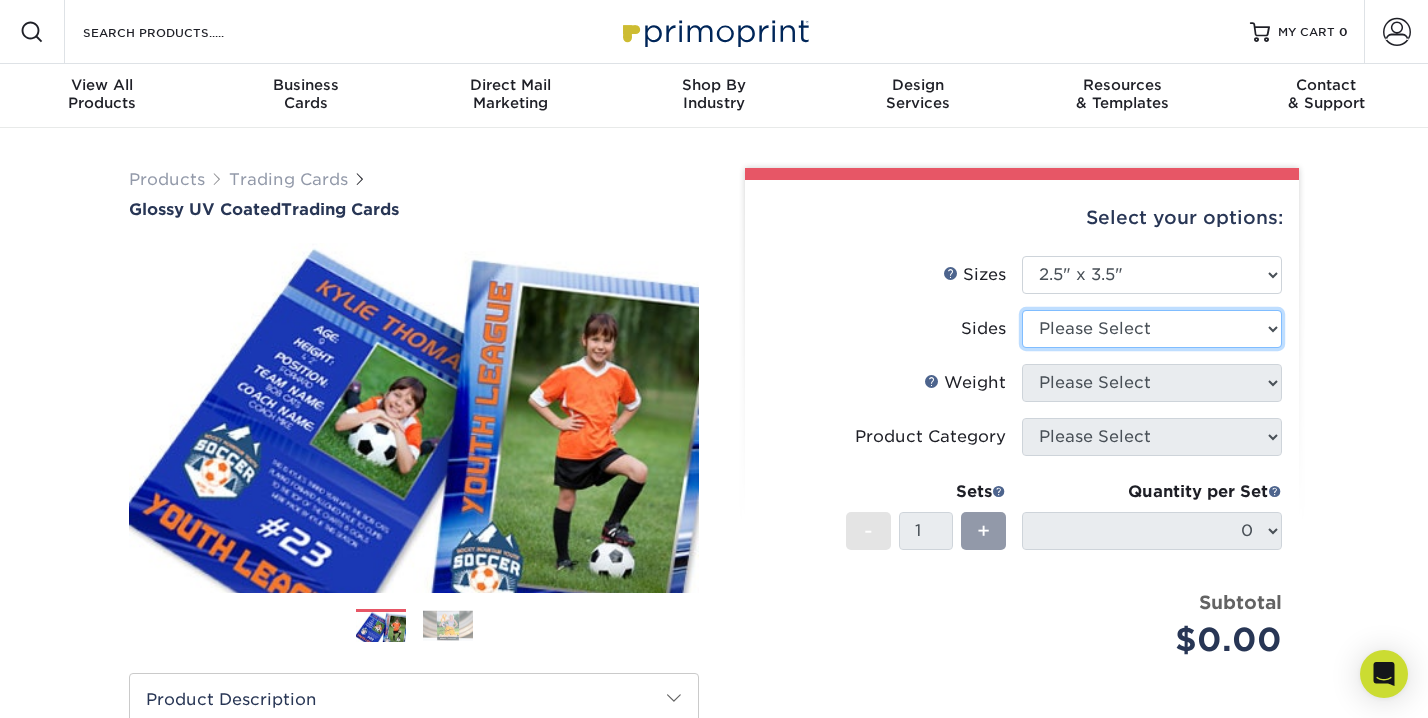 click on "Please Select Print Both Sides Print Front Only" at bounding box center (1152, 329) 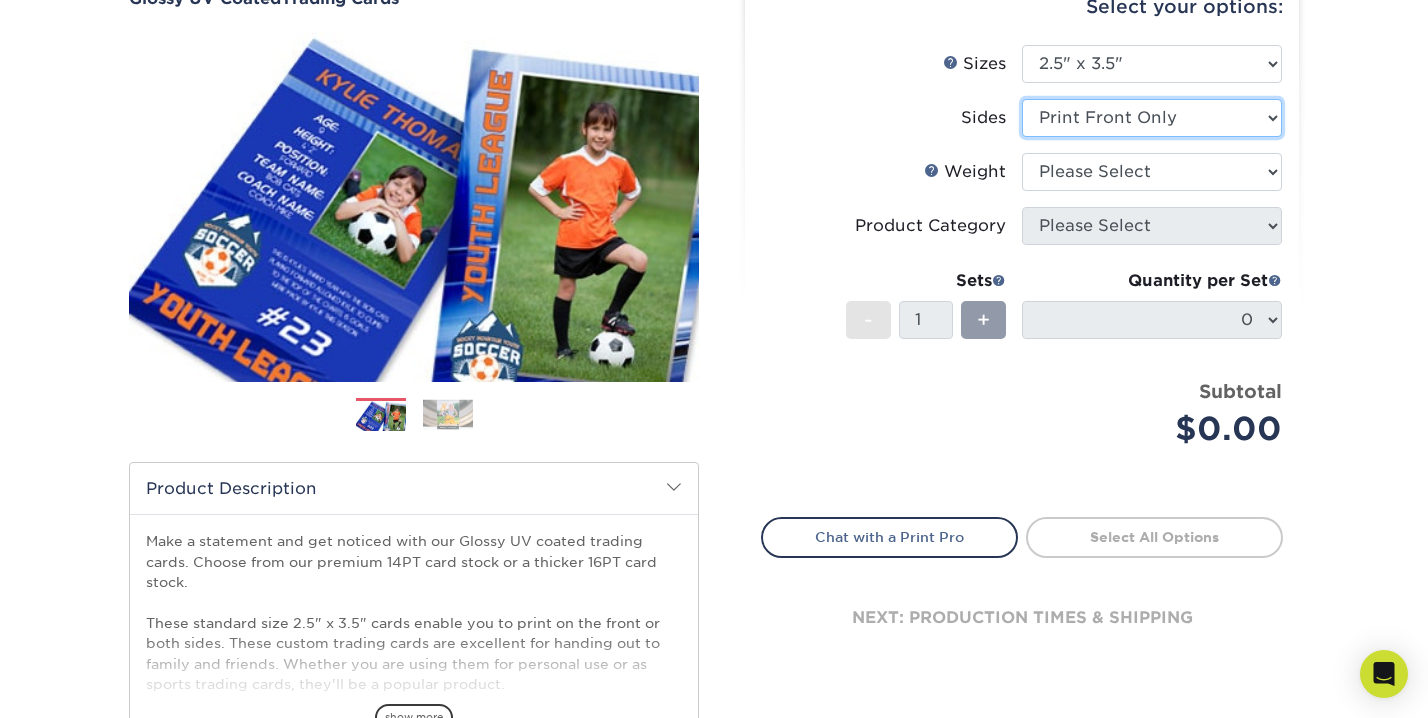 scroll, scrollTop: 214, scrollLeft: 0, axis: vertical 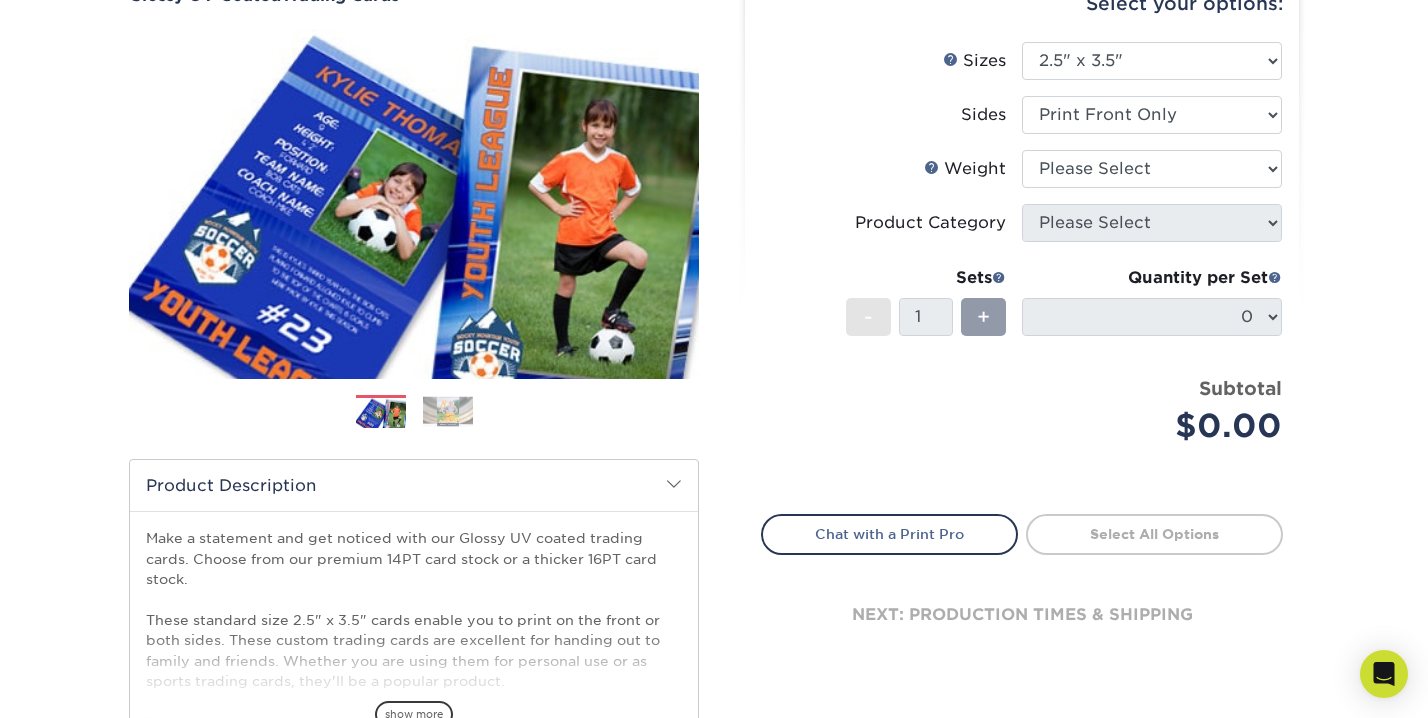 click at bounding box center [448, 411] 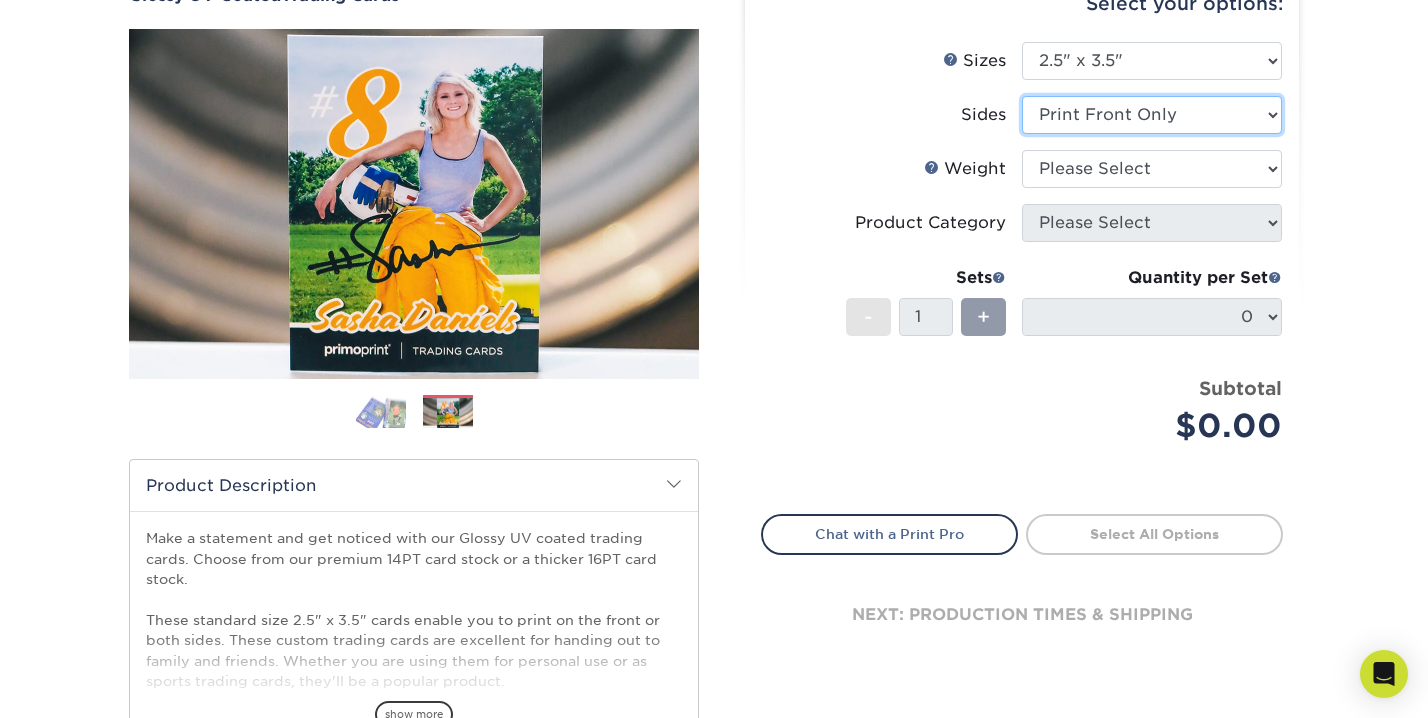 click on "Please Select Print Both Sides Print Front Only" at bounding box center [1152, 115] 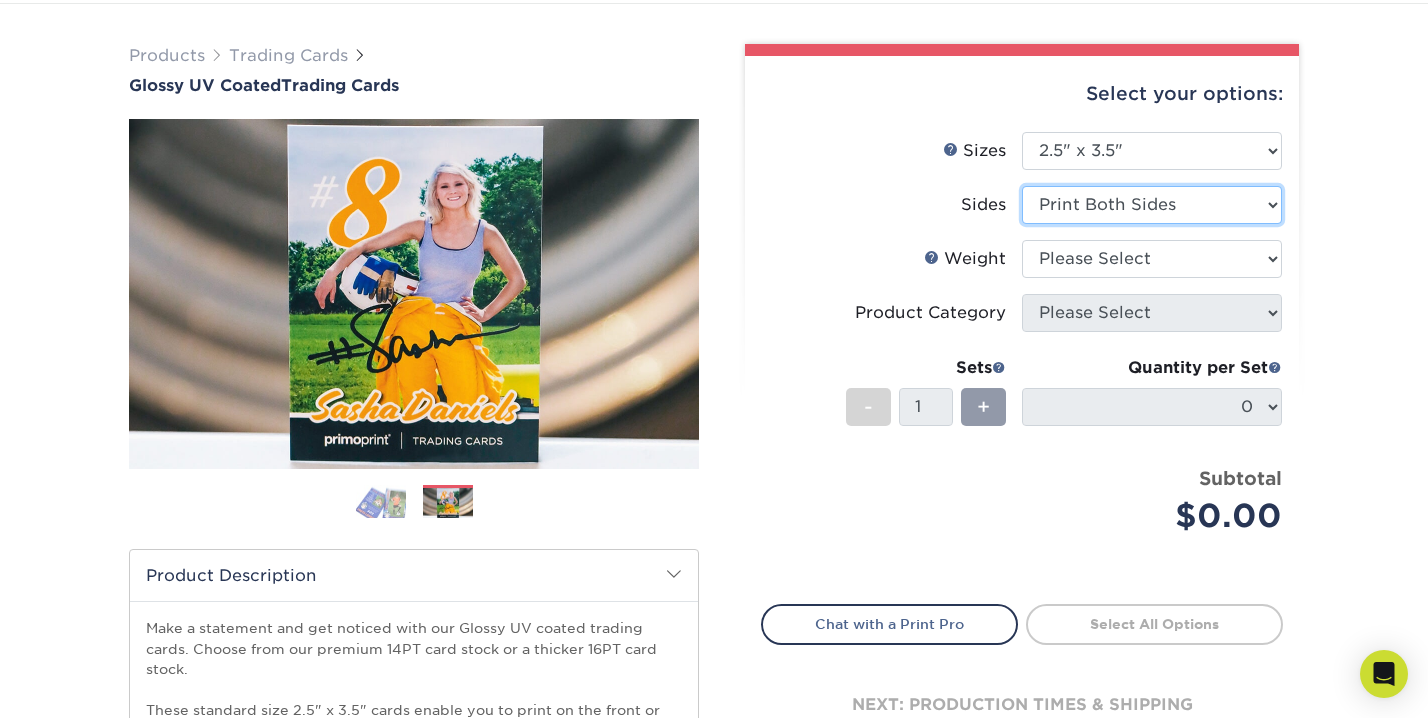 scroll, scrollTop: 120, scrollLeft: 0, axis: vertical 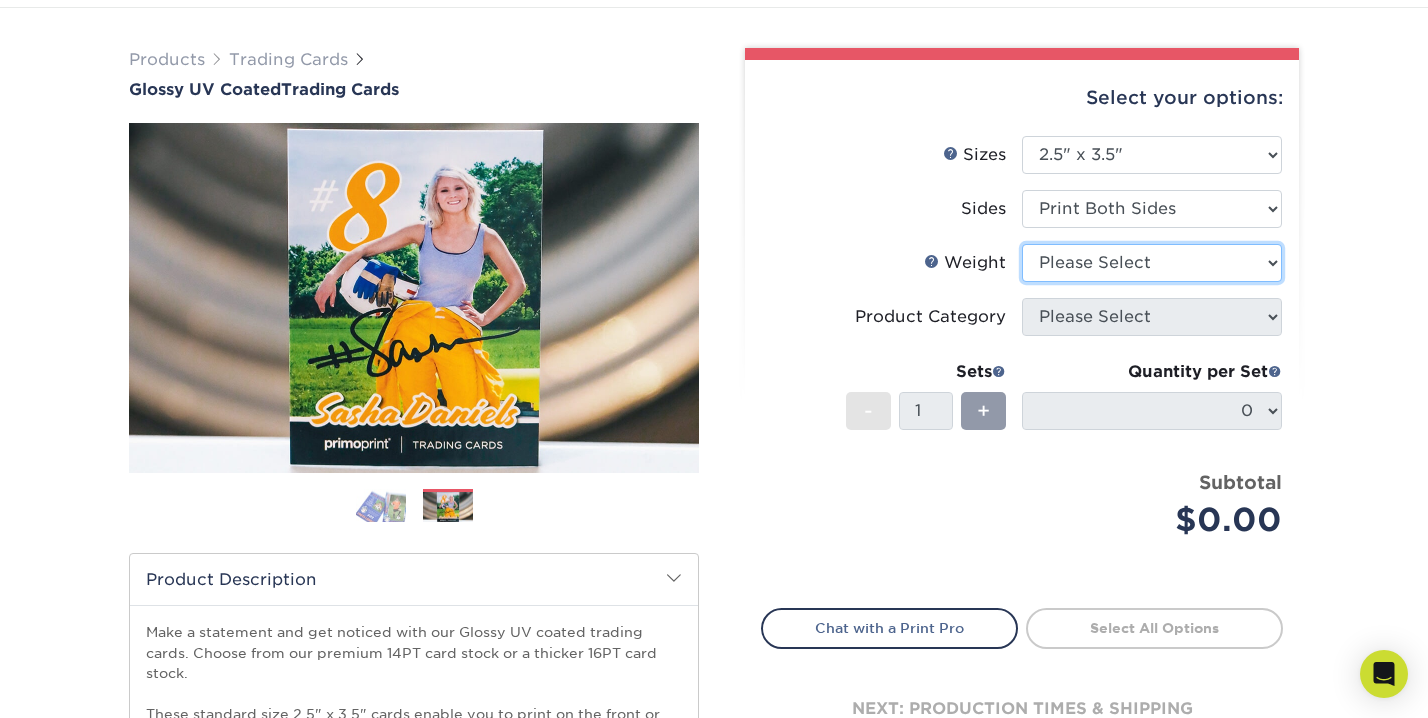 click on "Please Select 16PT 14PT 18PT C1S" at bounding box center (1152, 263) 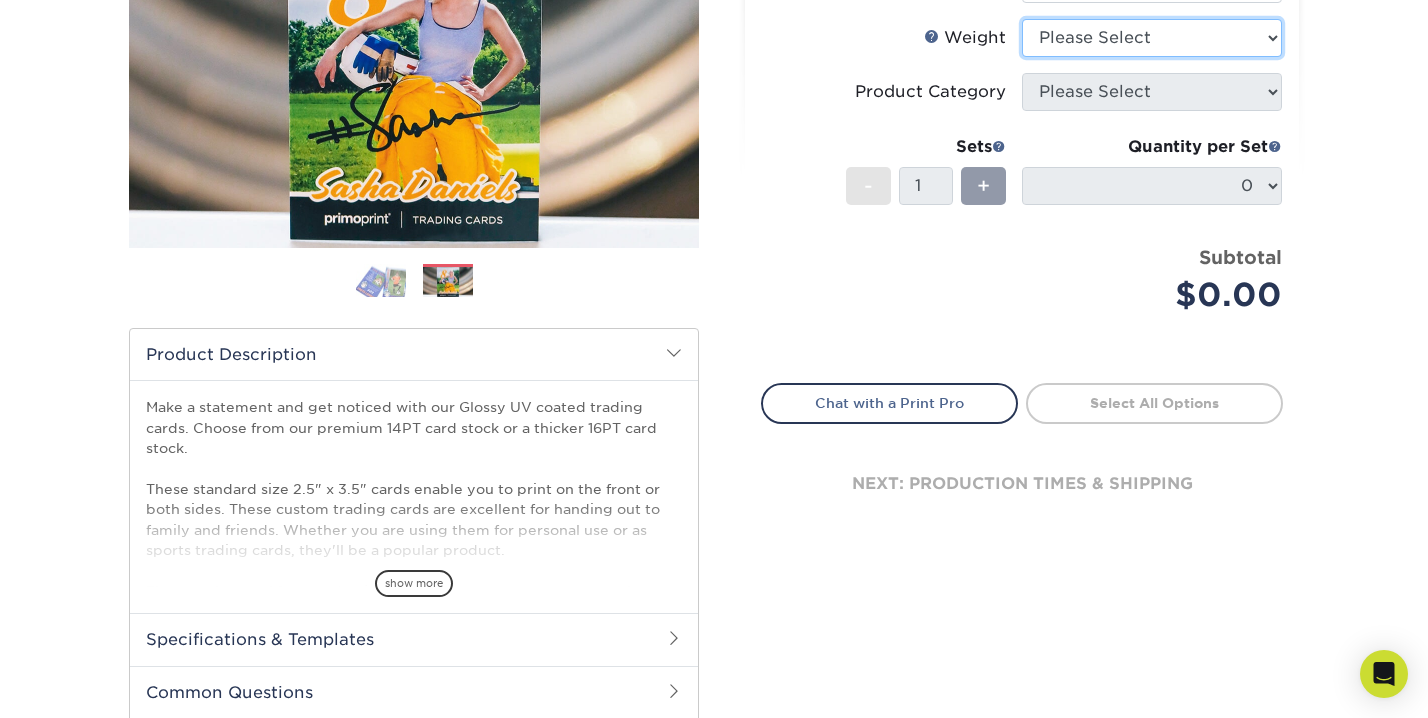 scroll, scrollTop: 374, scrollLeft: 0, axis: vertical 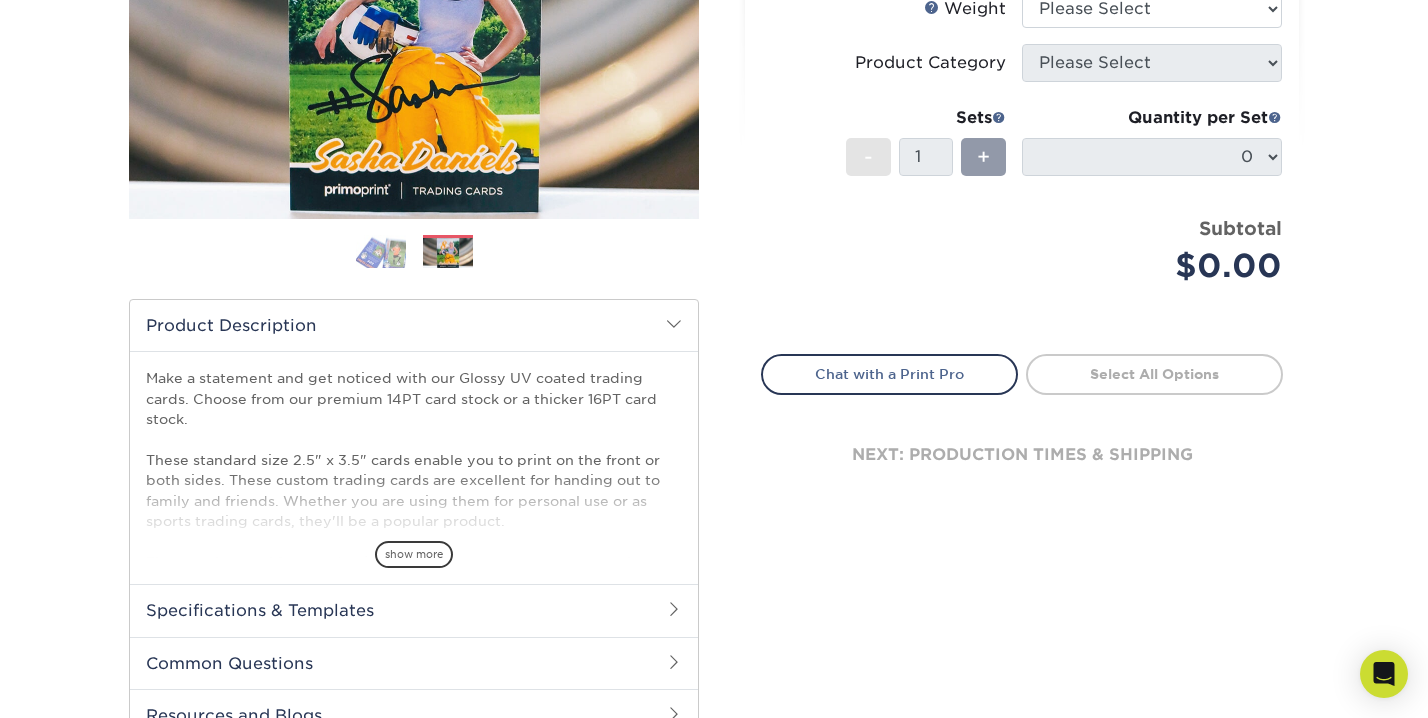 click on "show more" at bounding box center [414, 520] 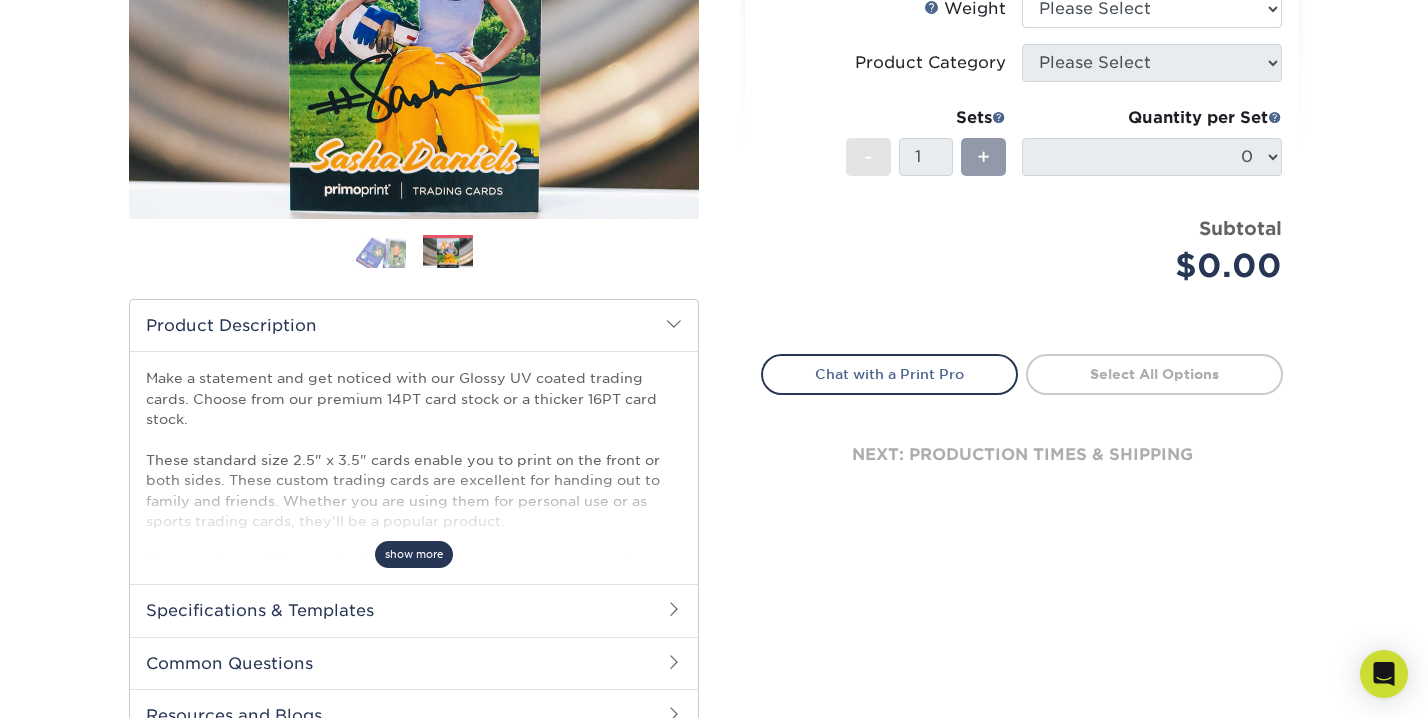 click on "show more" at bounding box center (414, 554) 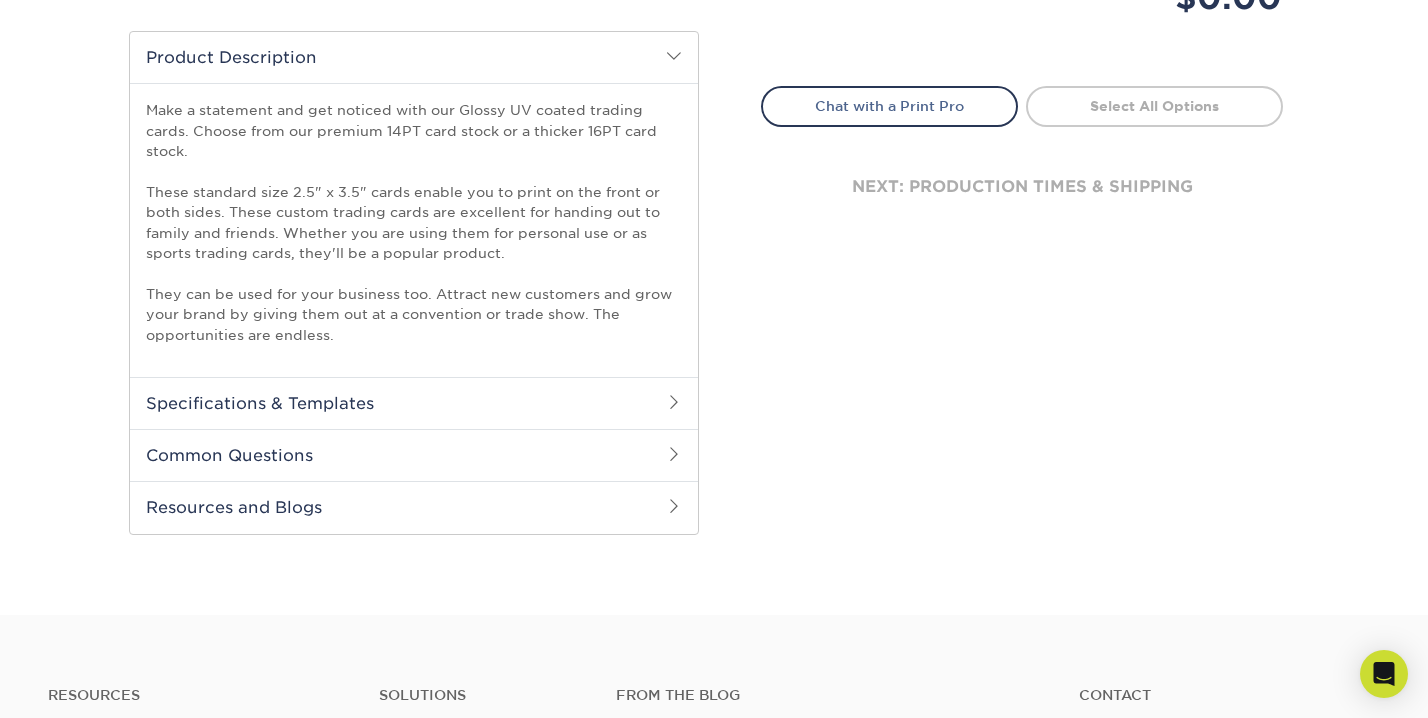 scroll, scrollTop: 643, scrollLeft: 0, axis: vertical 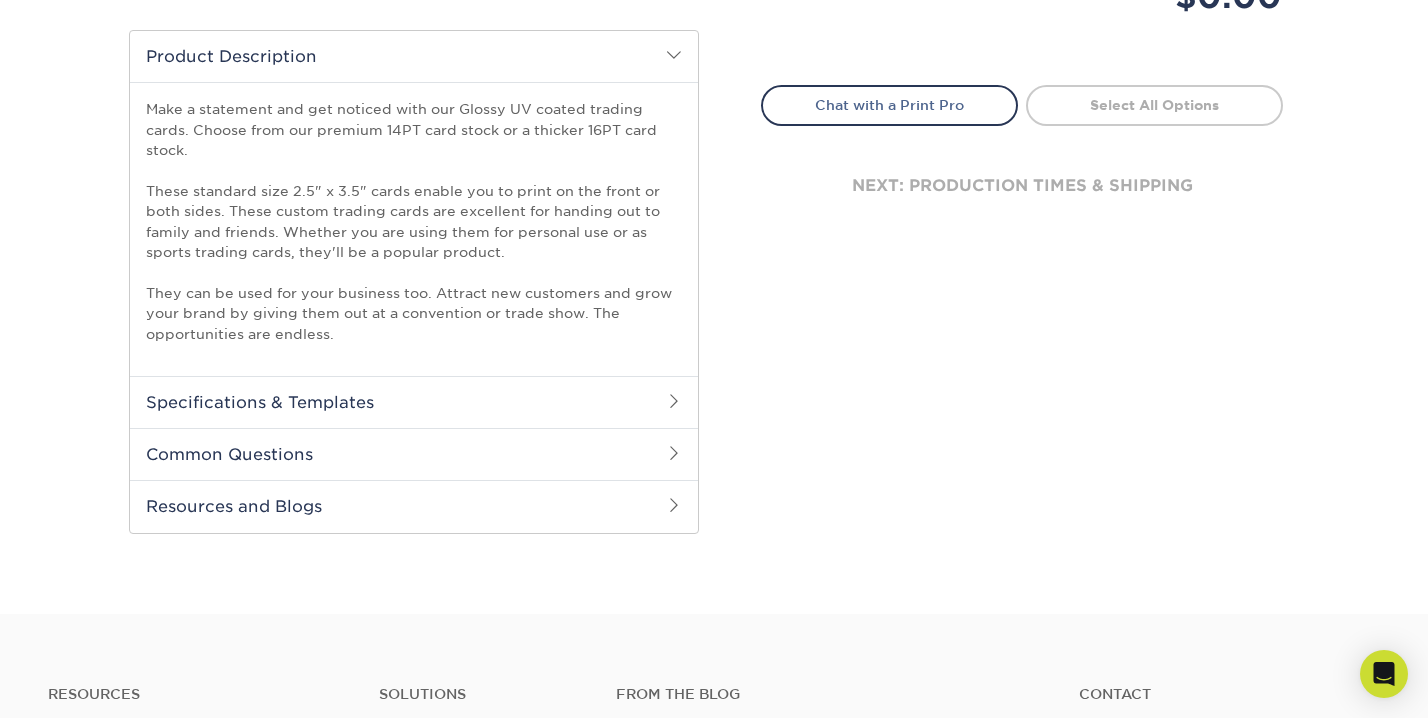 click on "Specifications & Templates" at bounding box center [414, 402] 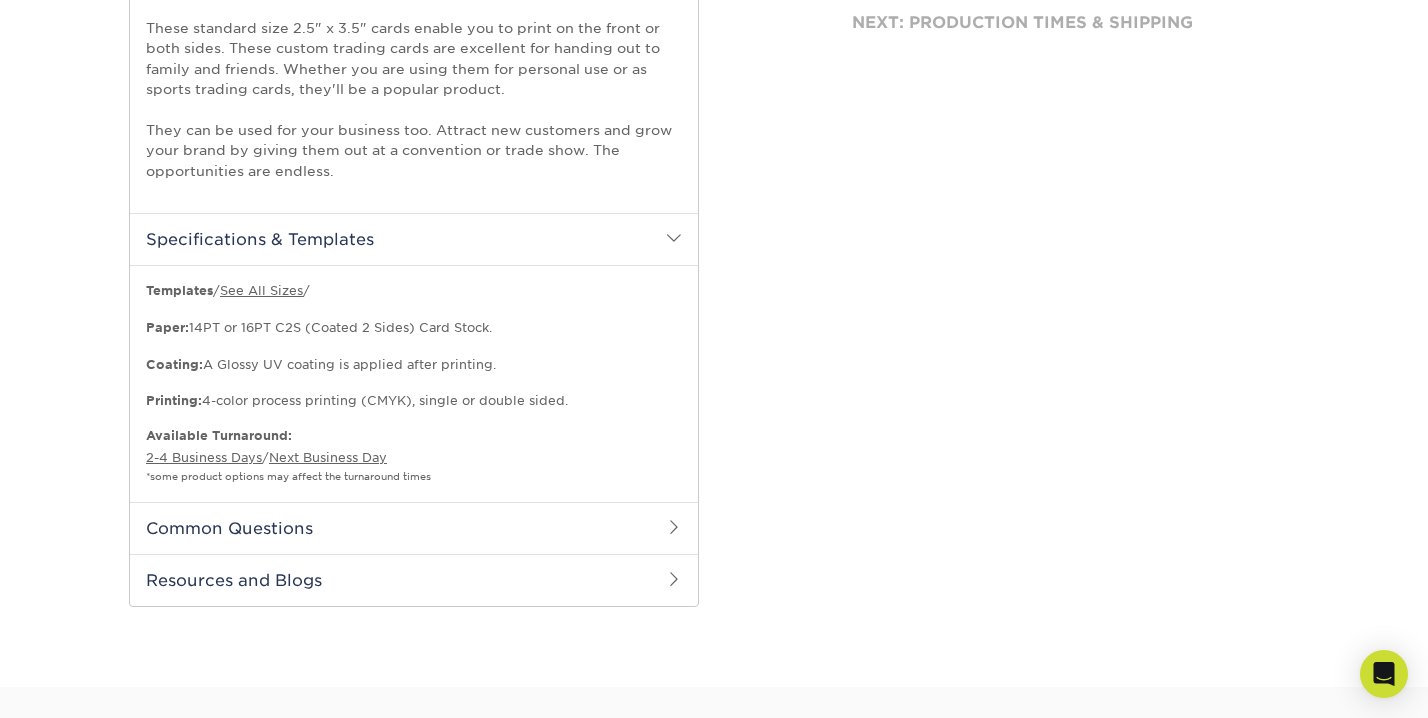 scroll, scrollTop: 876, scrollLeft: 0, axis: vertical 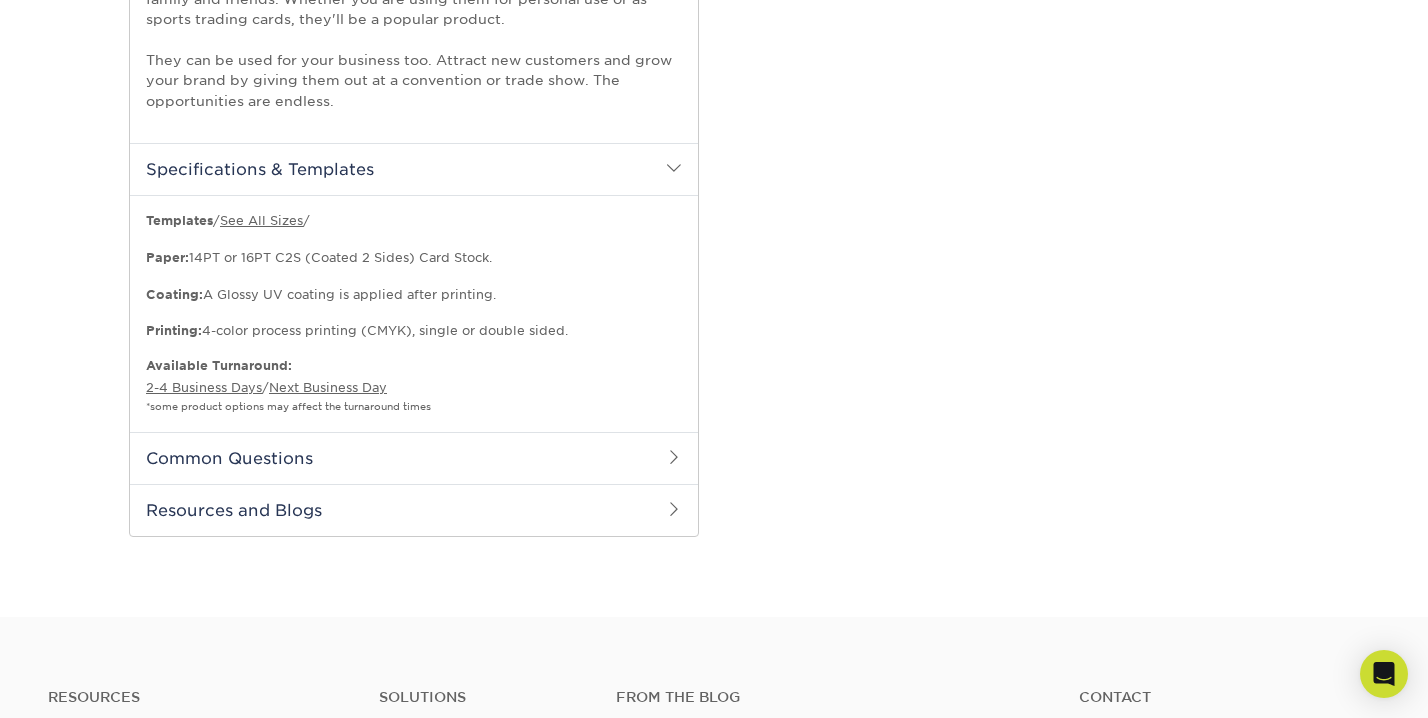 click on "Common Questions" at bounding box center (414, 458) 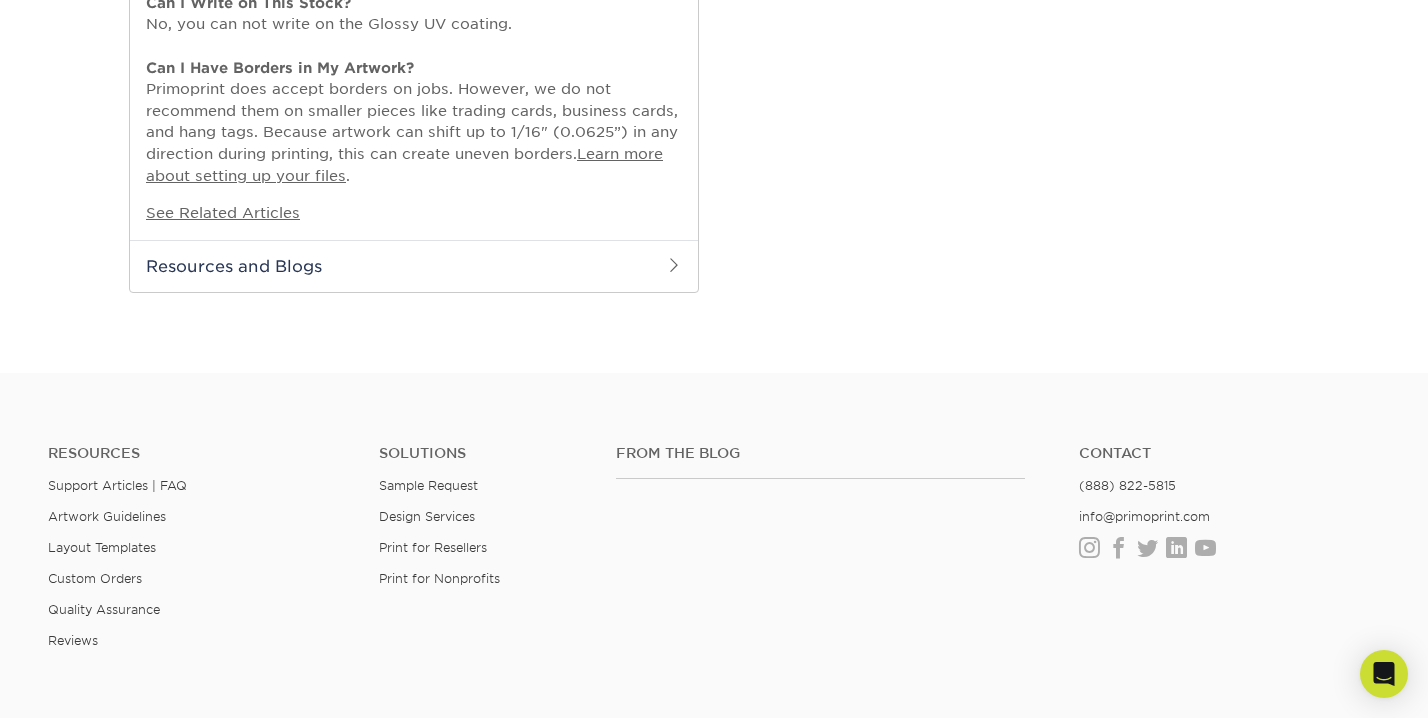 scroll, scrollTop: 1668, scrollLeft: 0, axis: vertical 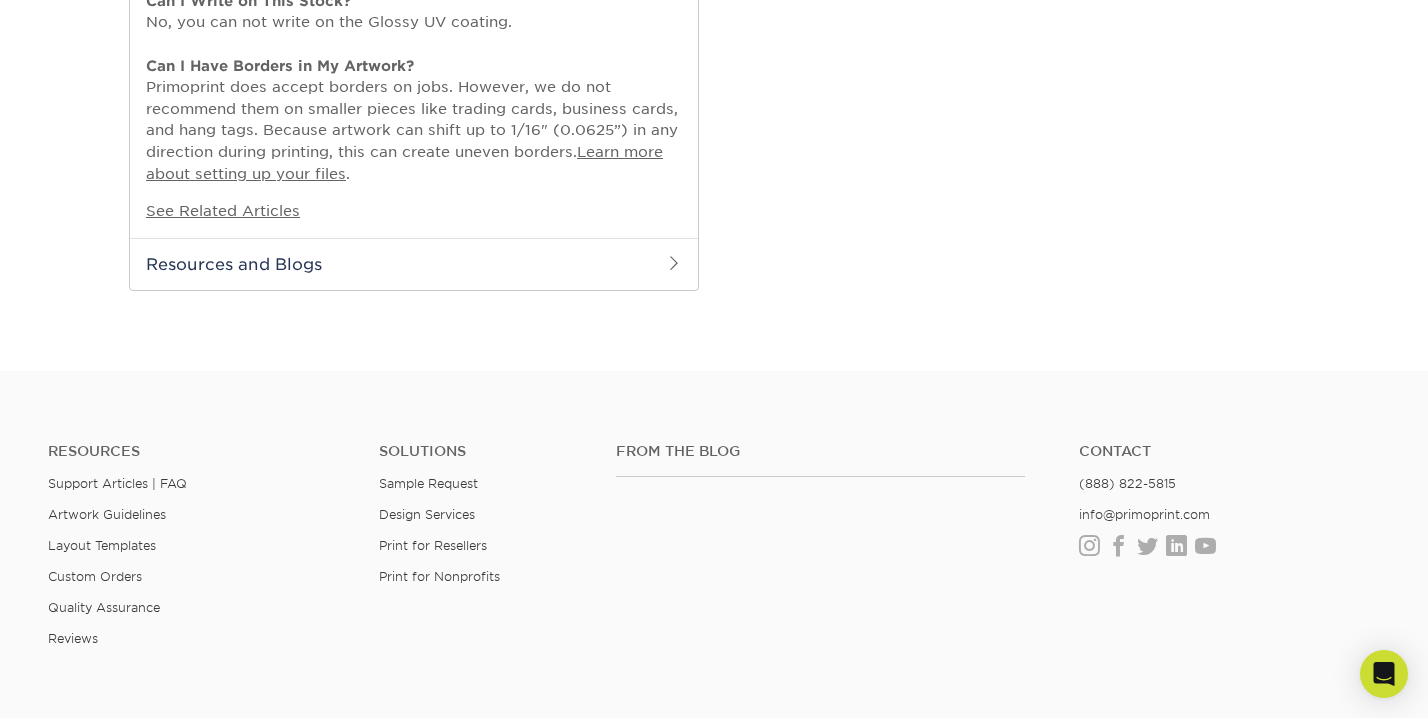 click on "Resources and Blogs" at bounding box center (414, 264) 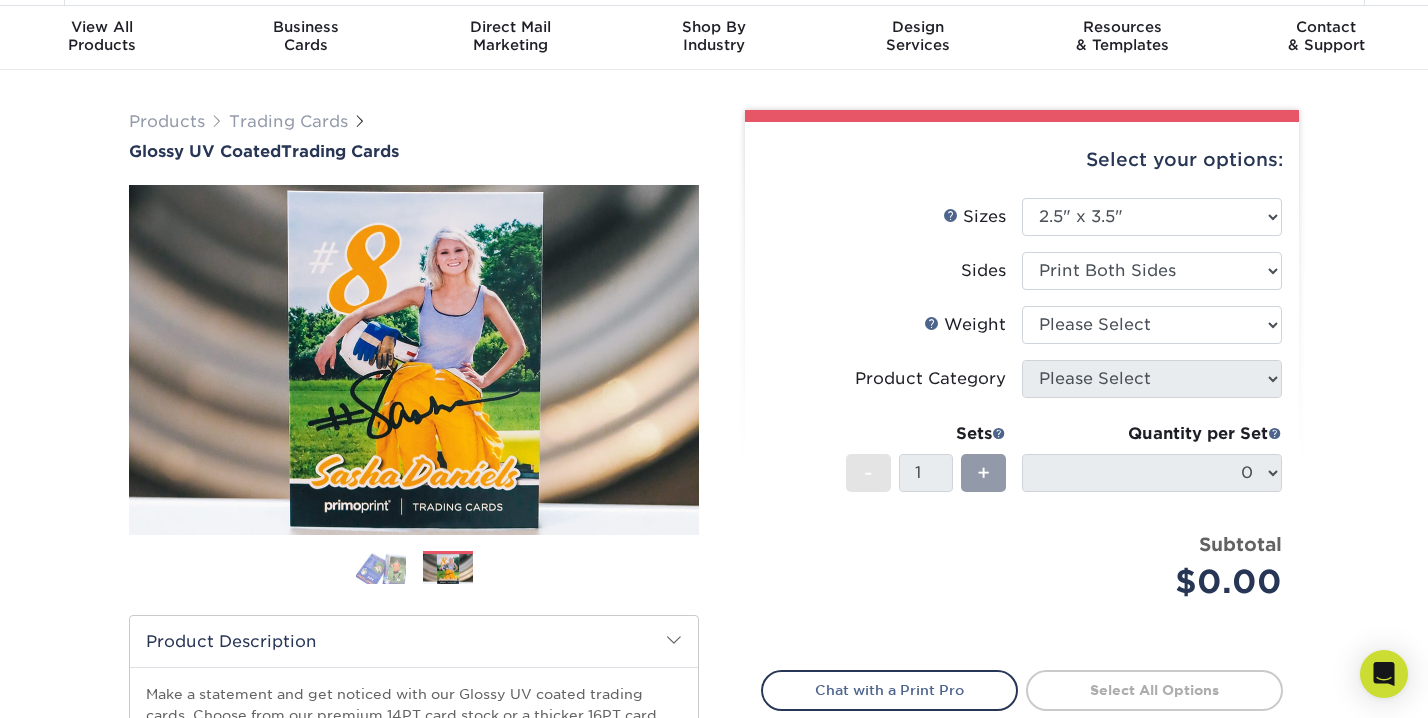 scroll, scrollTop: 62, scrollLeft: 0, axis: vertical 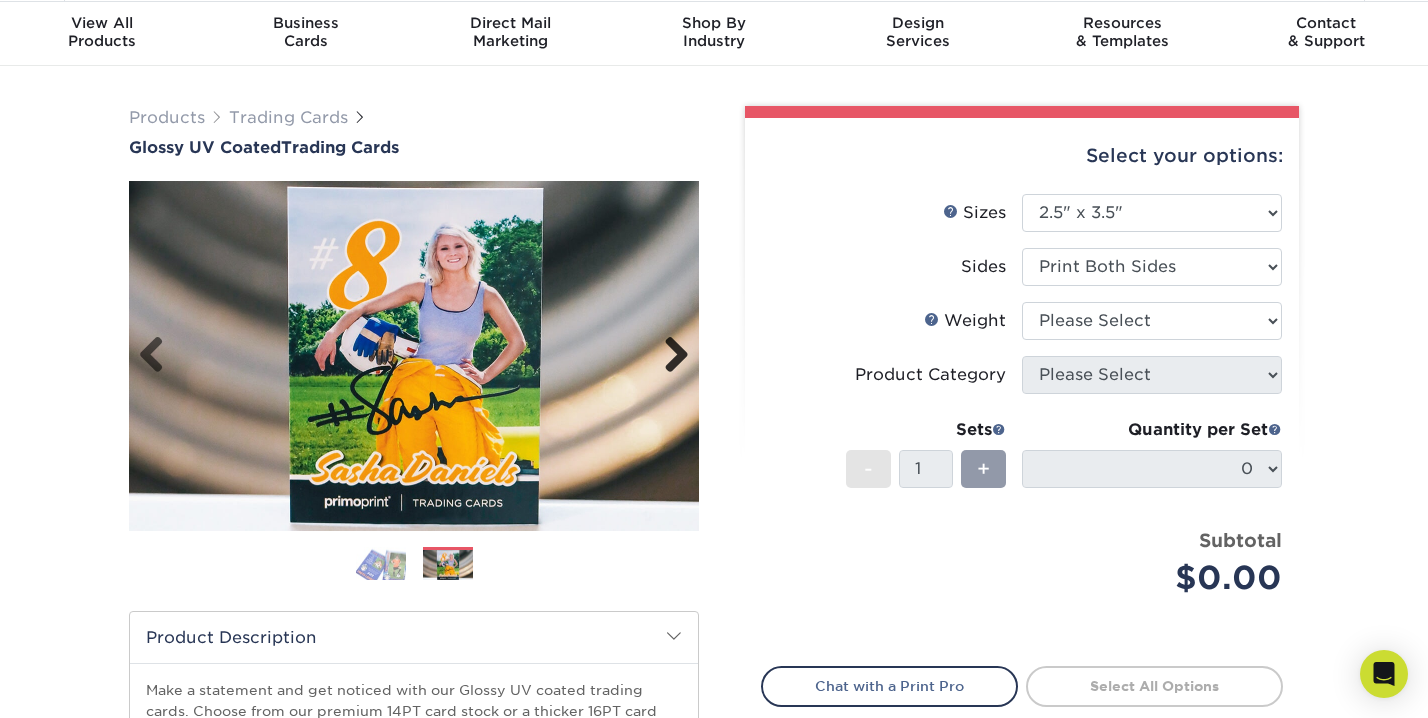 click on "Next" at bounding box center (669, 356) 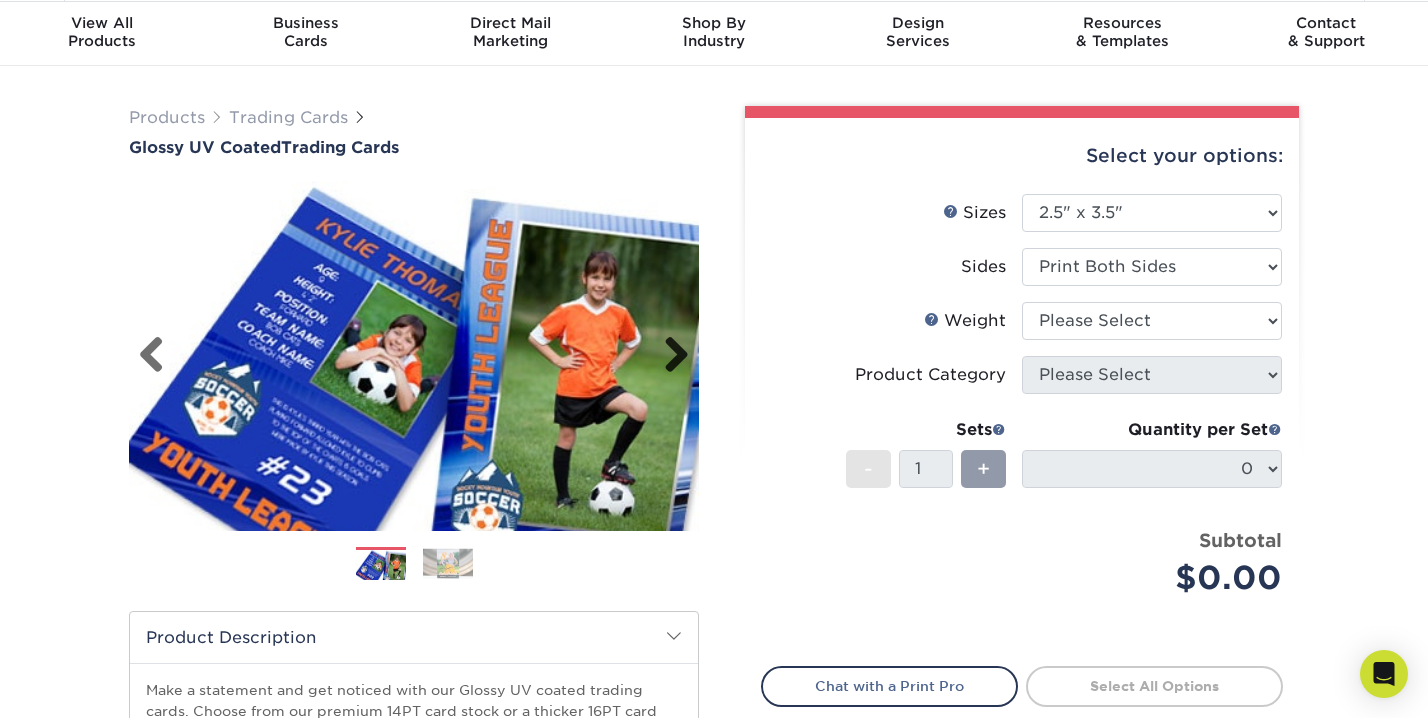 click on "Next" at bounding box center (669, 356) 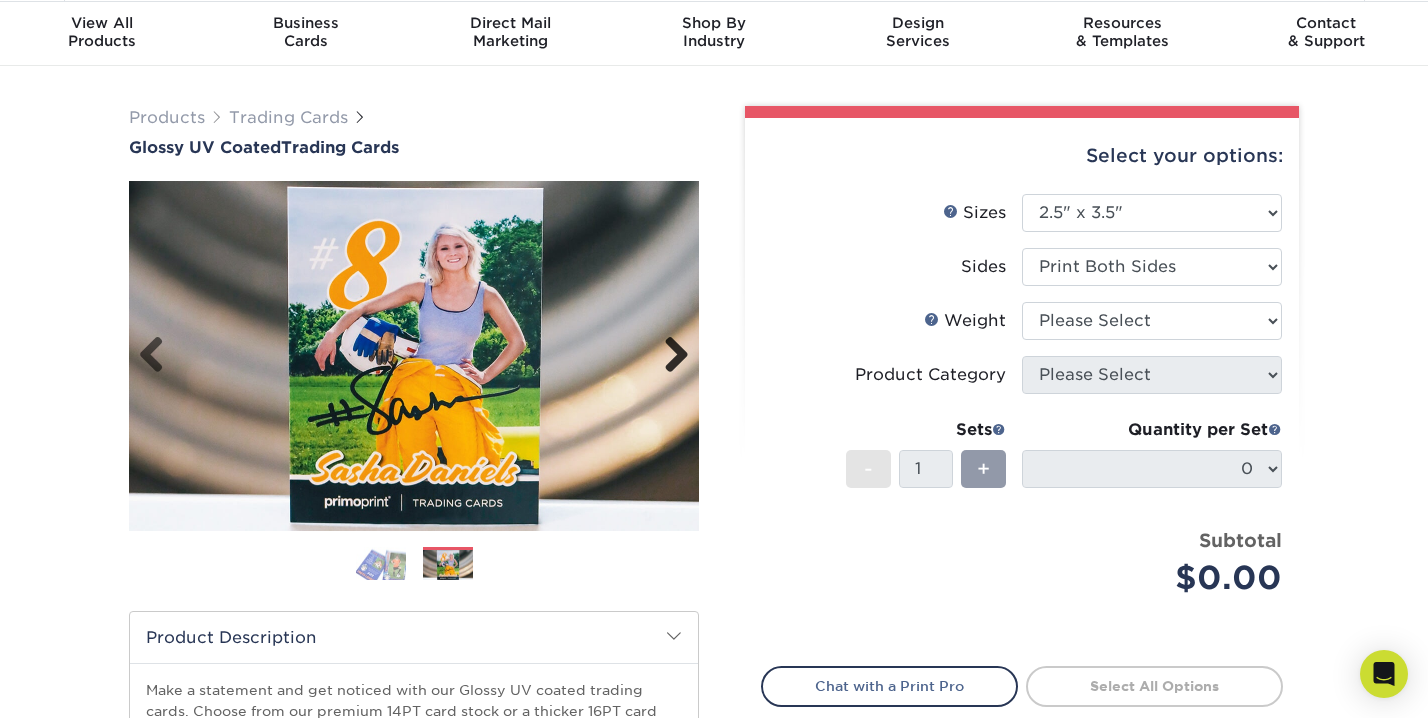 click on "Next" at bounding box center [669, 356] 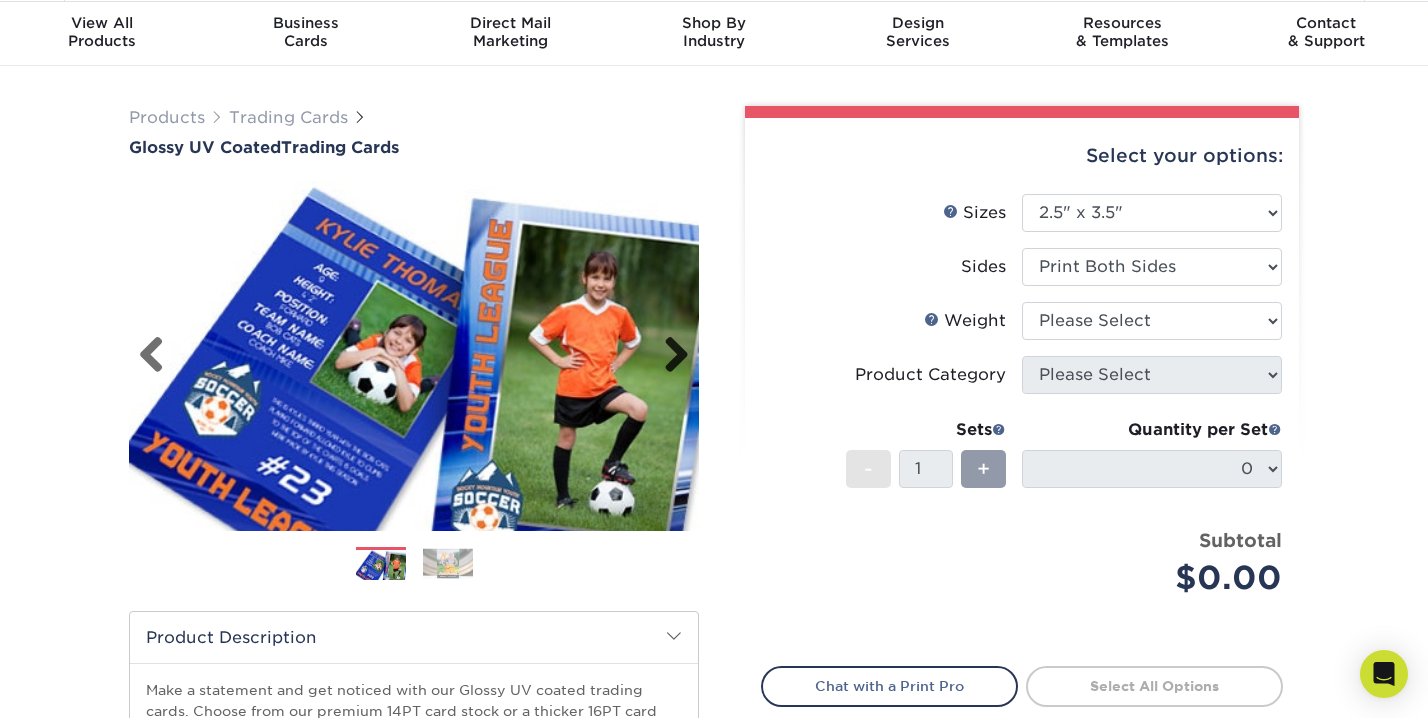 click on "Next" at bounding box center [669, 356] 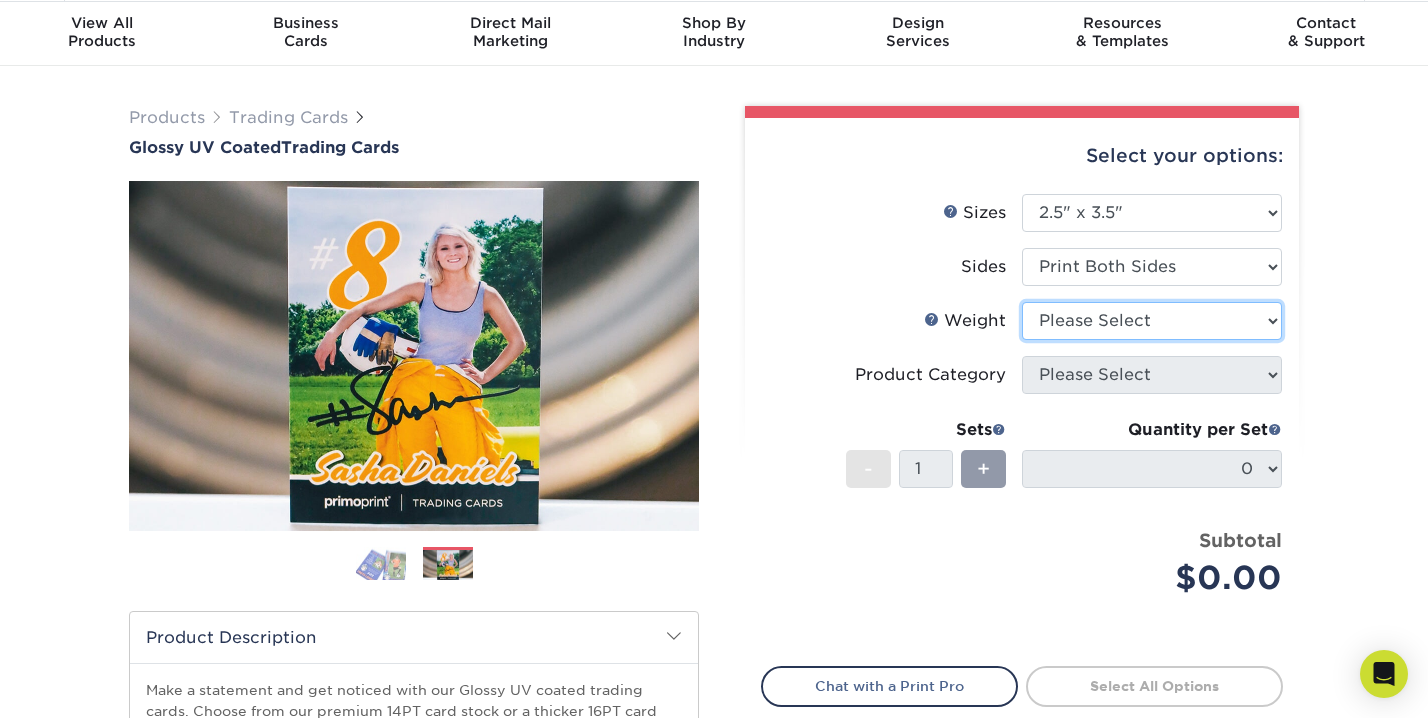 click on "Please Select 16PT 14PT 18PT C1S" at bounding box center (1152, 321) 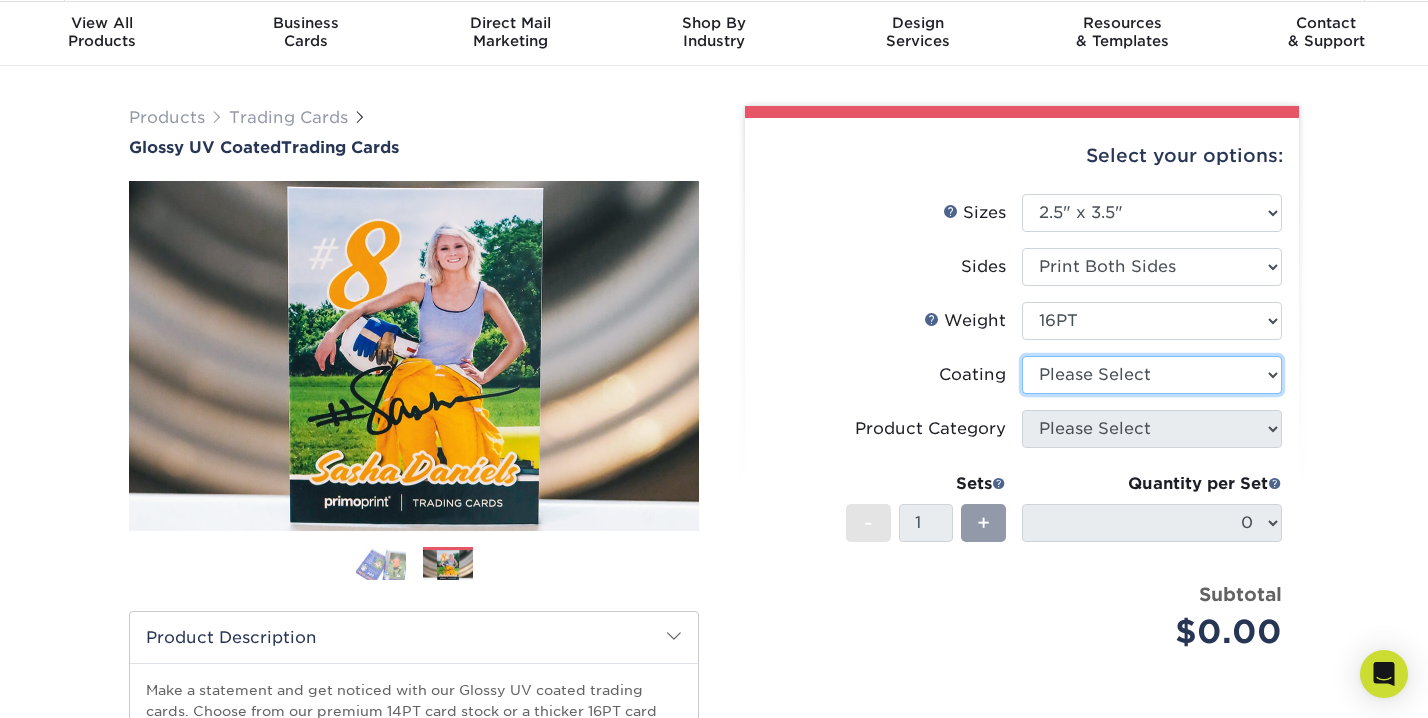 click at bounding box center (1152, 375) 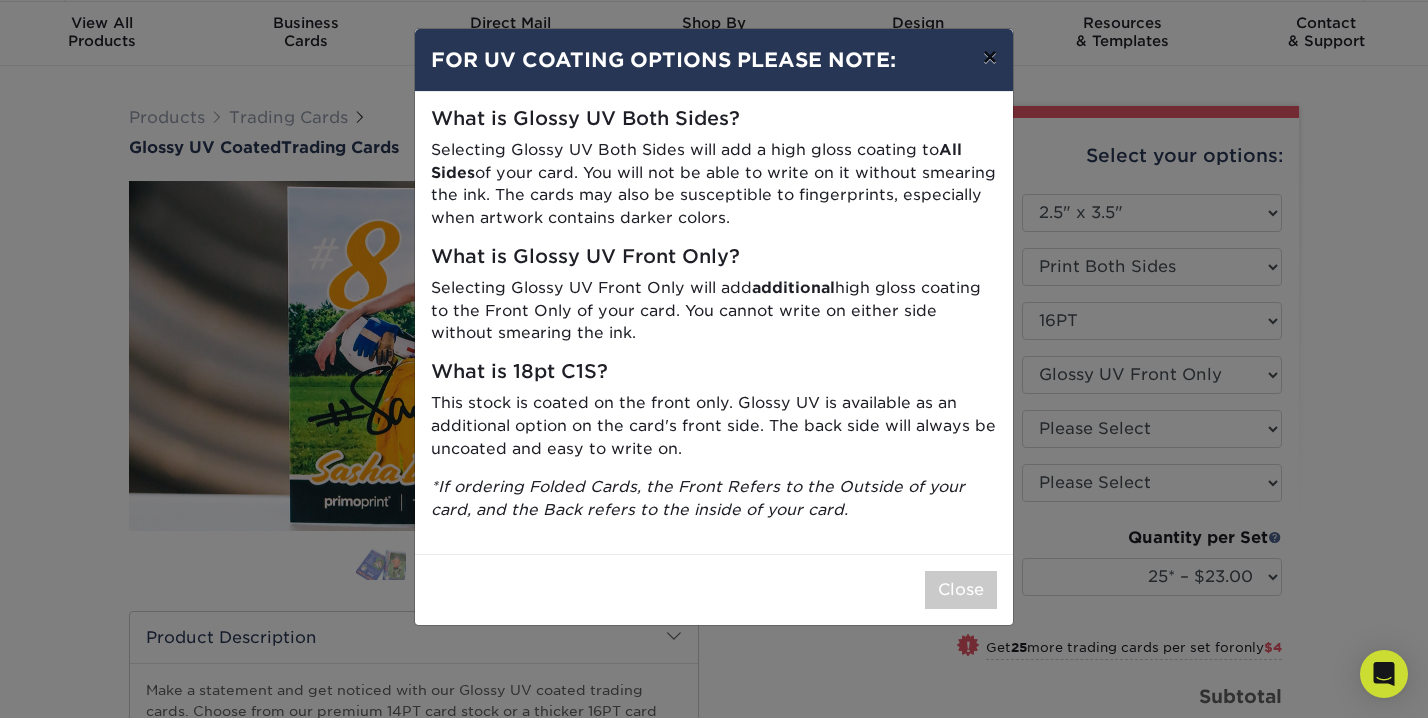 click on "×" at bounding box center [990, 57] 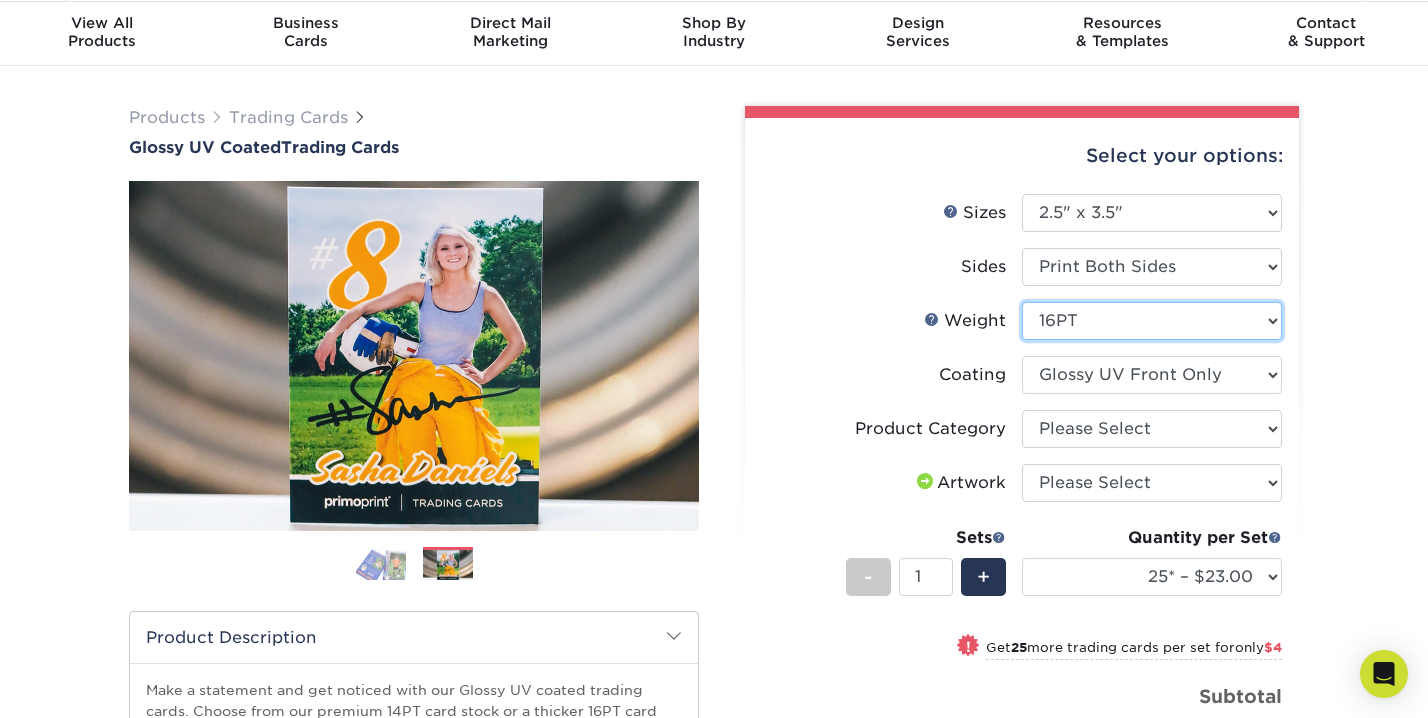 click on "Please Select 16PT 14PT 18PT C1S" at bounding box center [1152, 321] 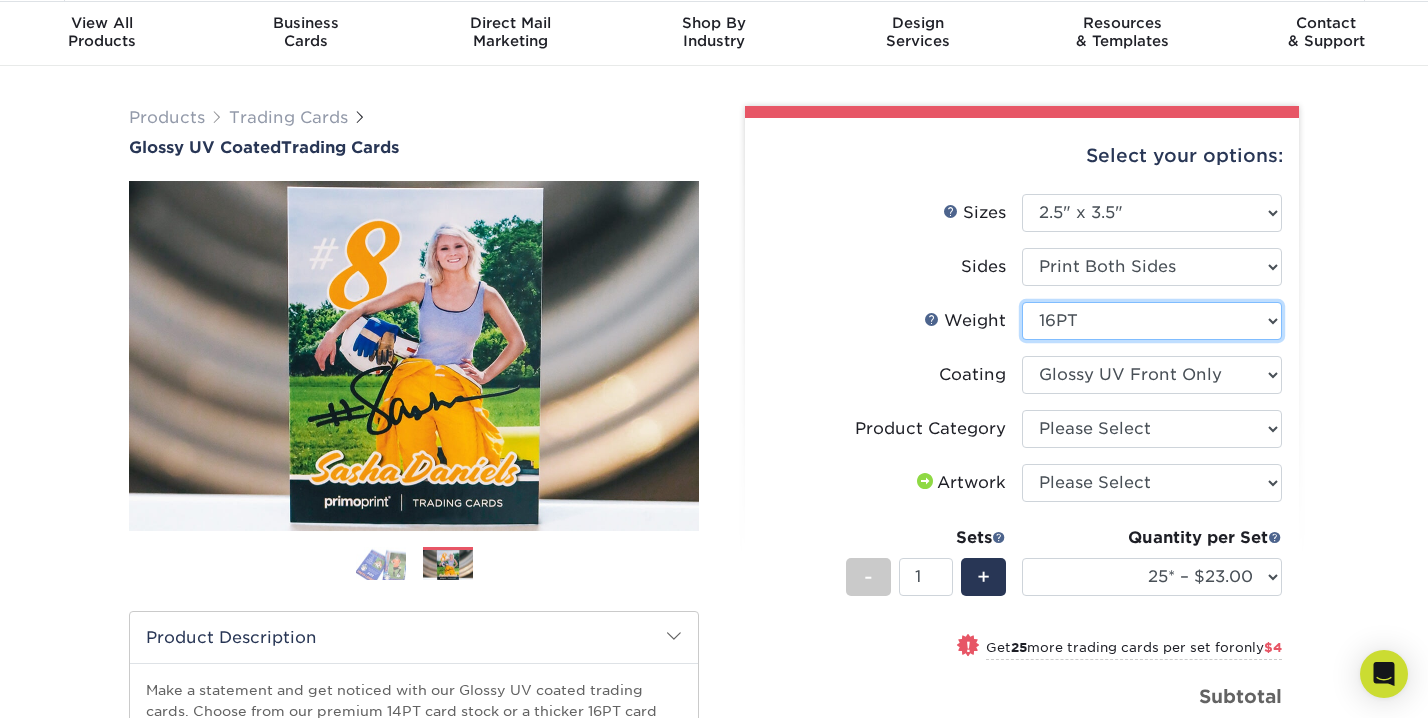 select on "18PTC1S" 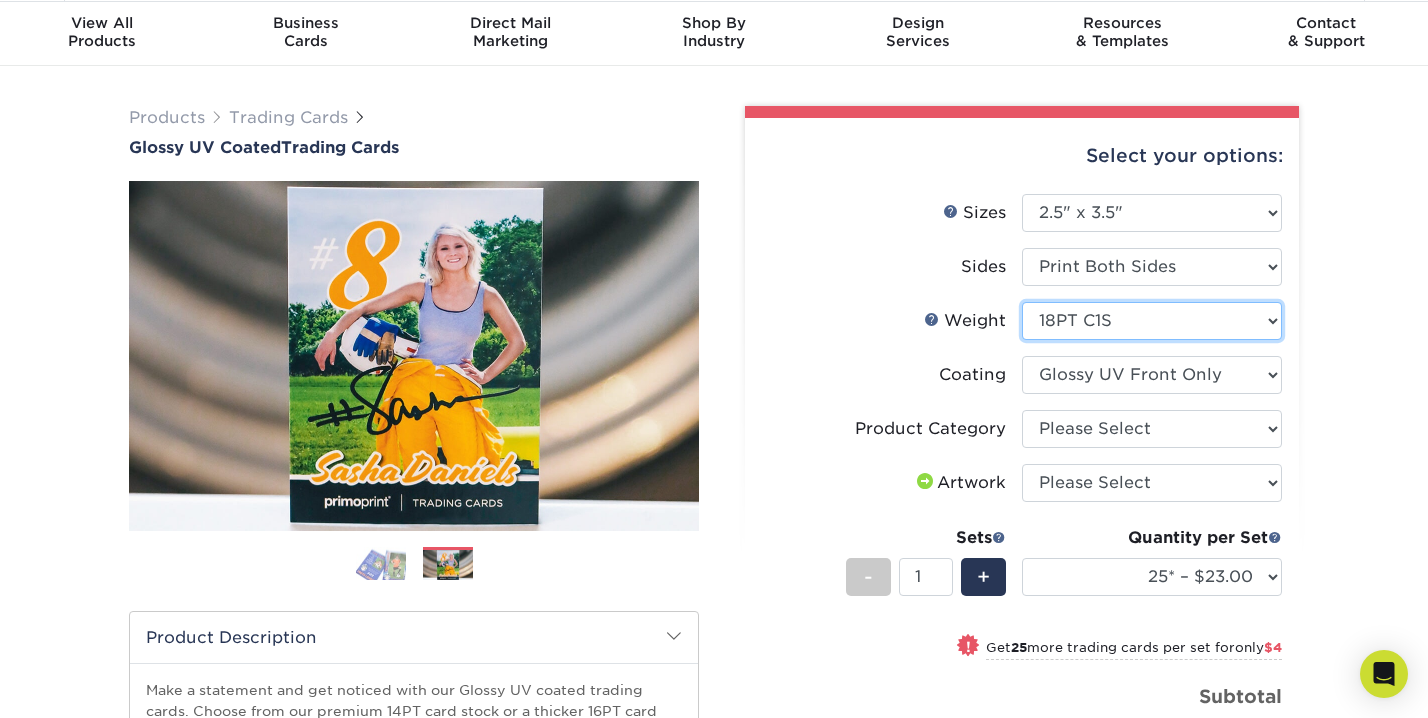 select on "-1" 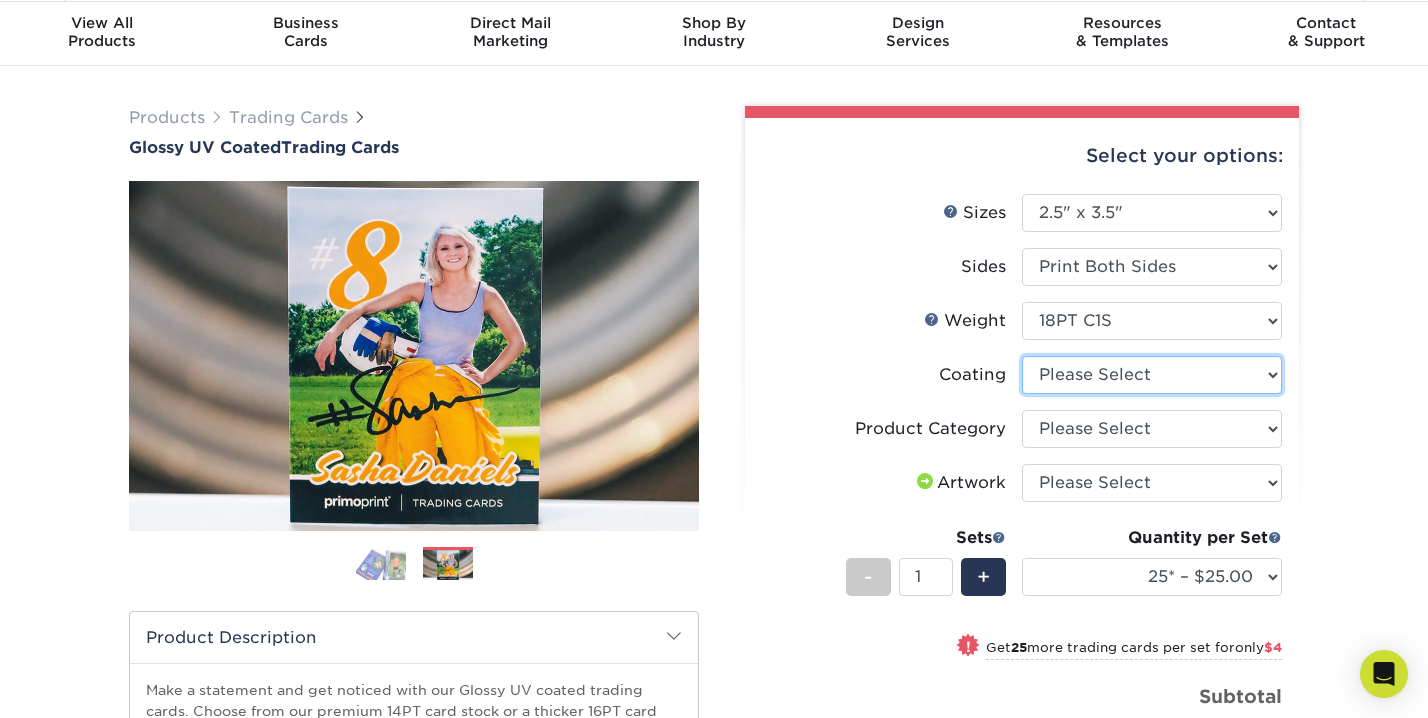 click at bounding box center [1152, 375] 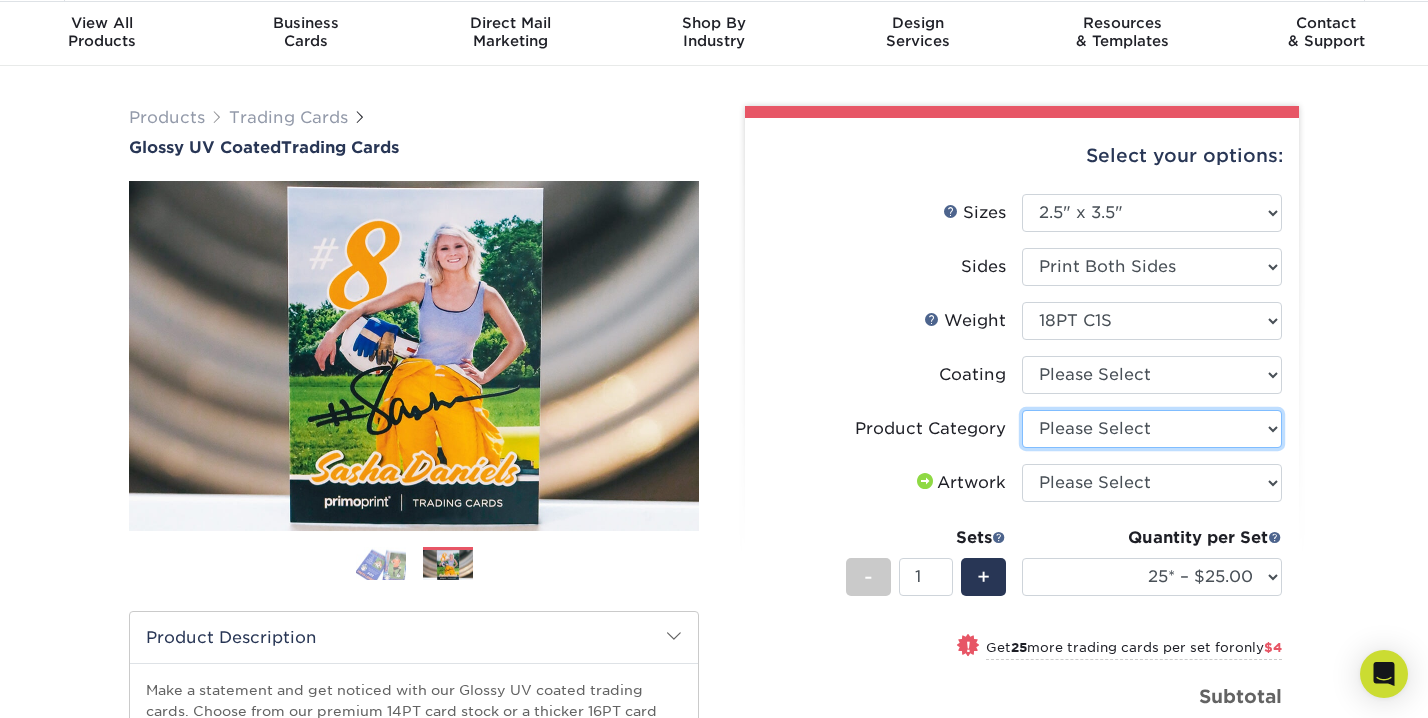 click on "Please Select Trading Cards" at bounding box center (1152, 429) 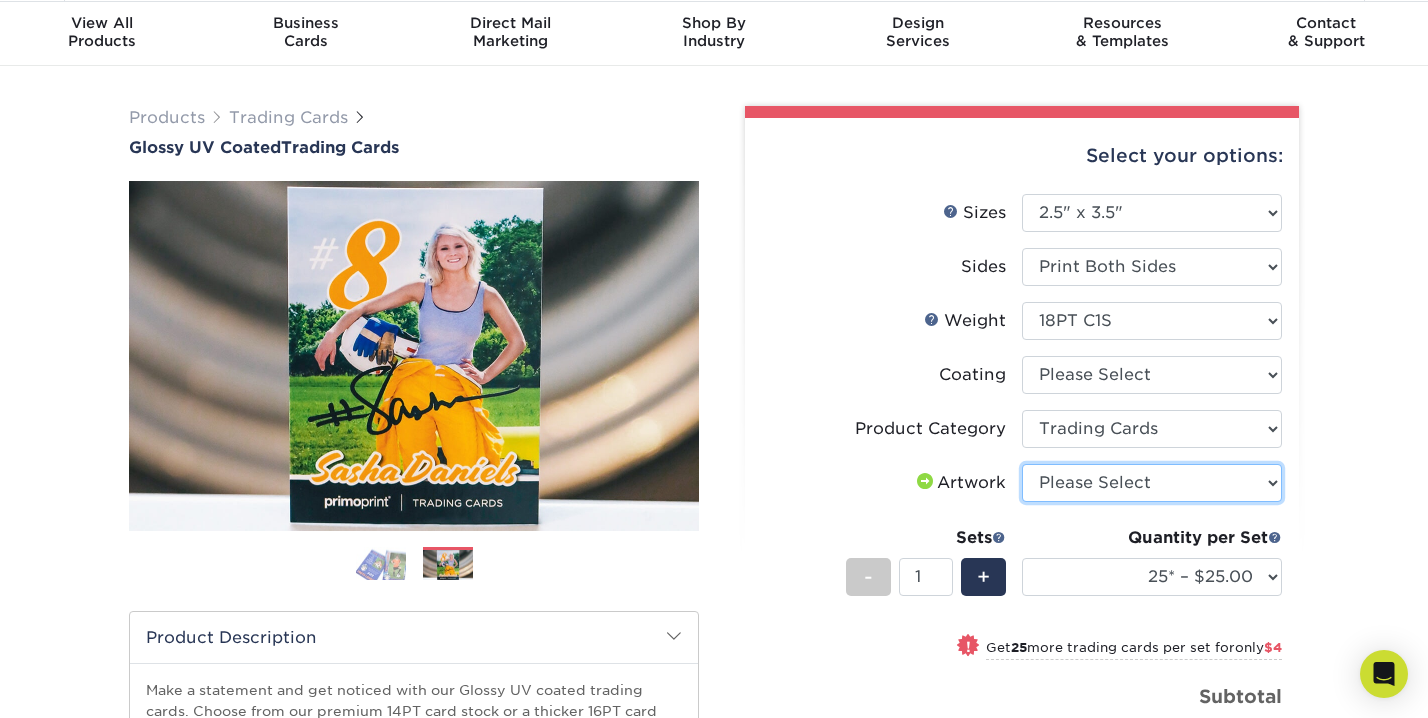click on "Please Select I will upload files I need a design - $100" at bounding box center [1152, 483] 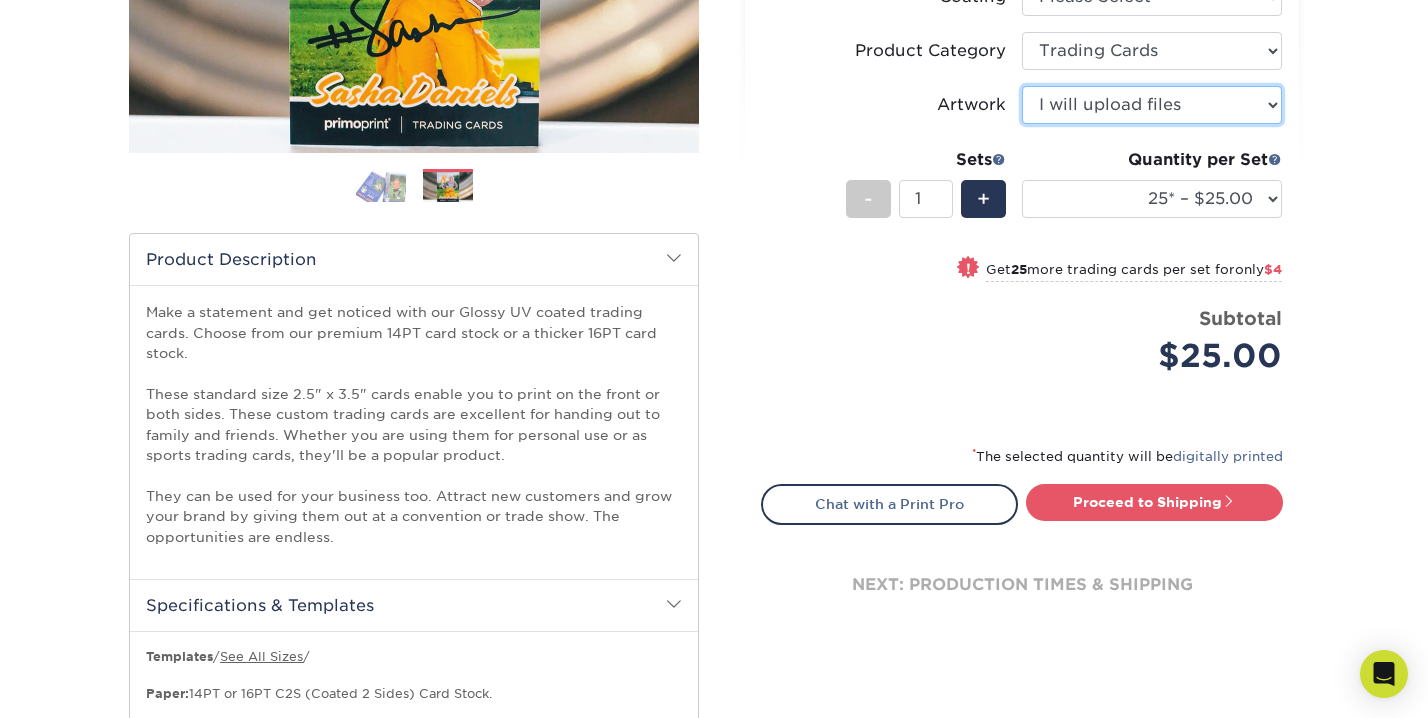 scroll, scrollTop: 460, scrollLeft: 0, axis: vertical 